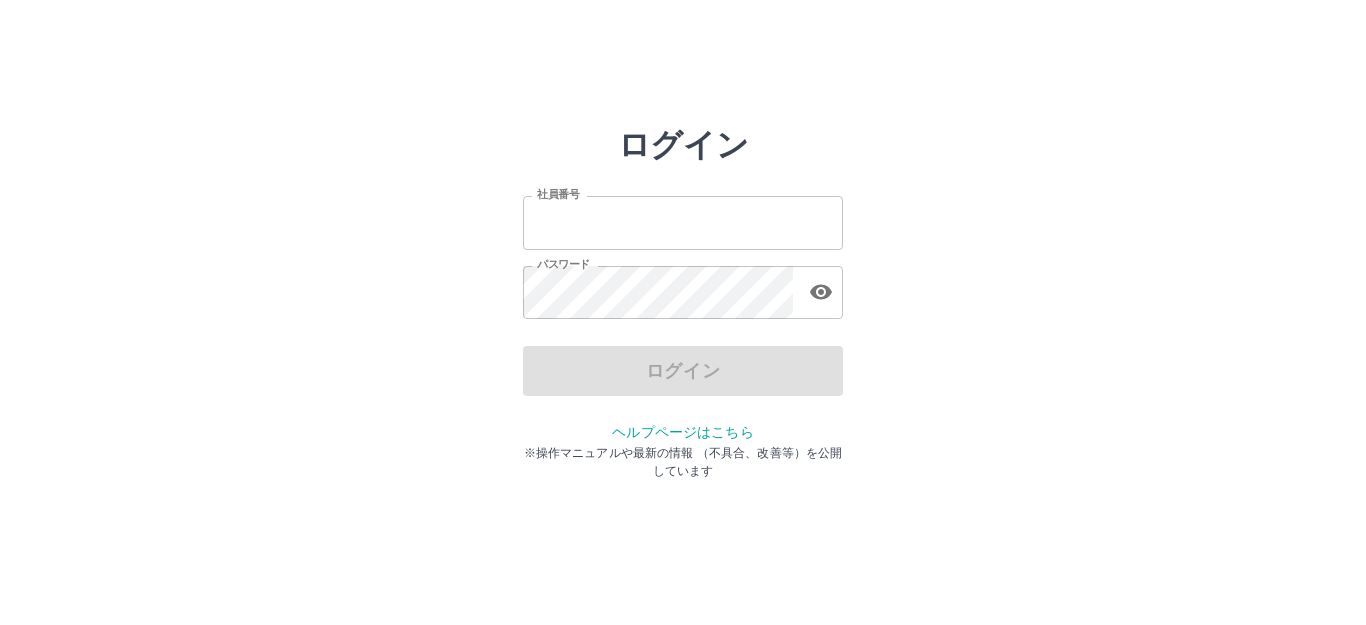 scroll, scrollTop: 0, scrollLeft: 0, axis: both 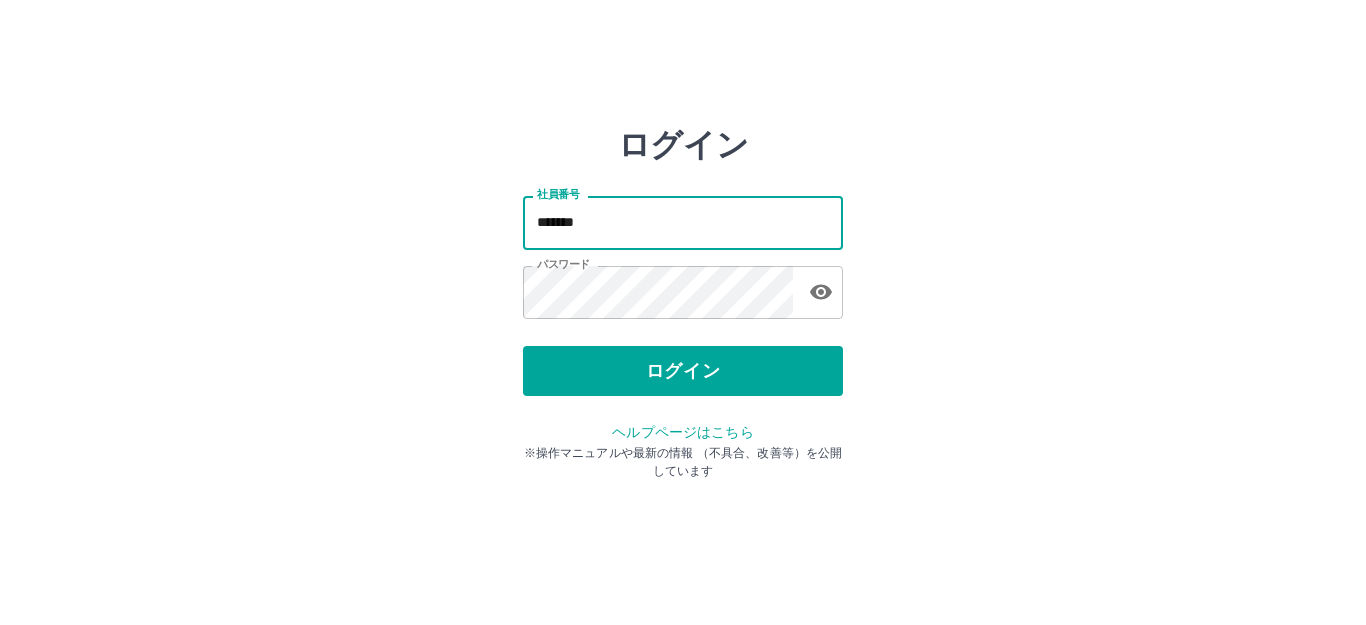 click on "*******" at bounding box center [683, 222] 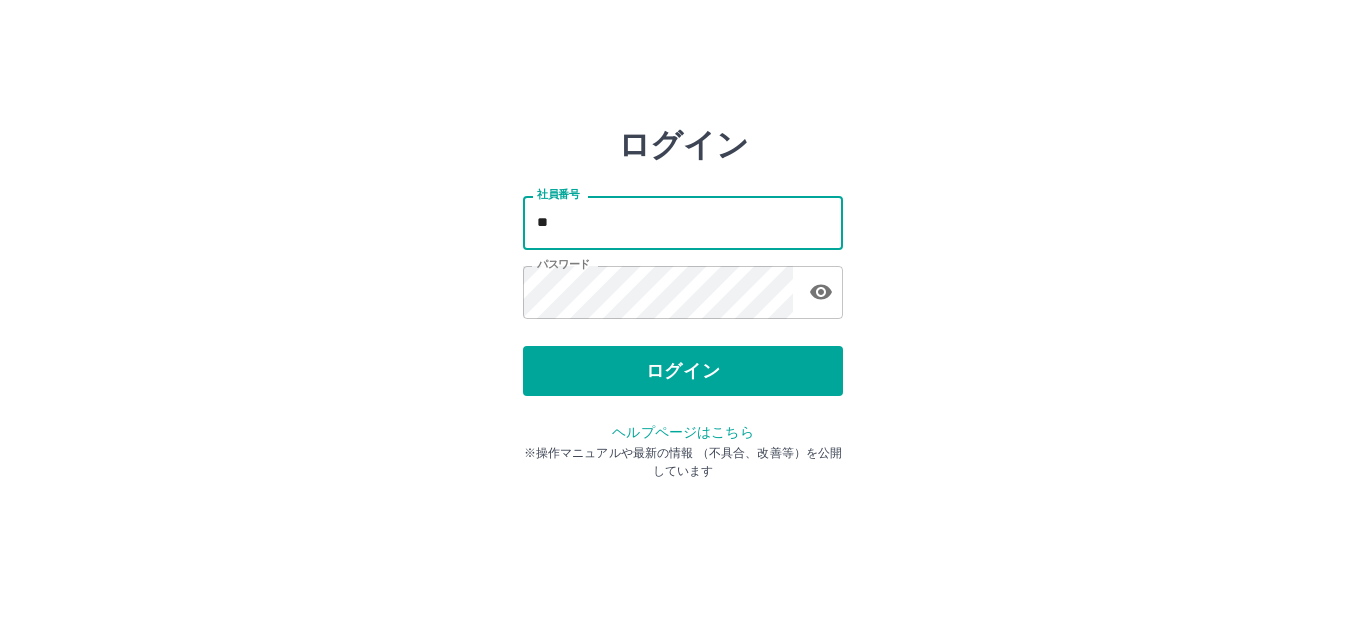 type on "*" 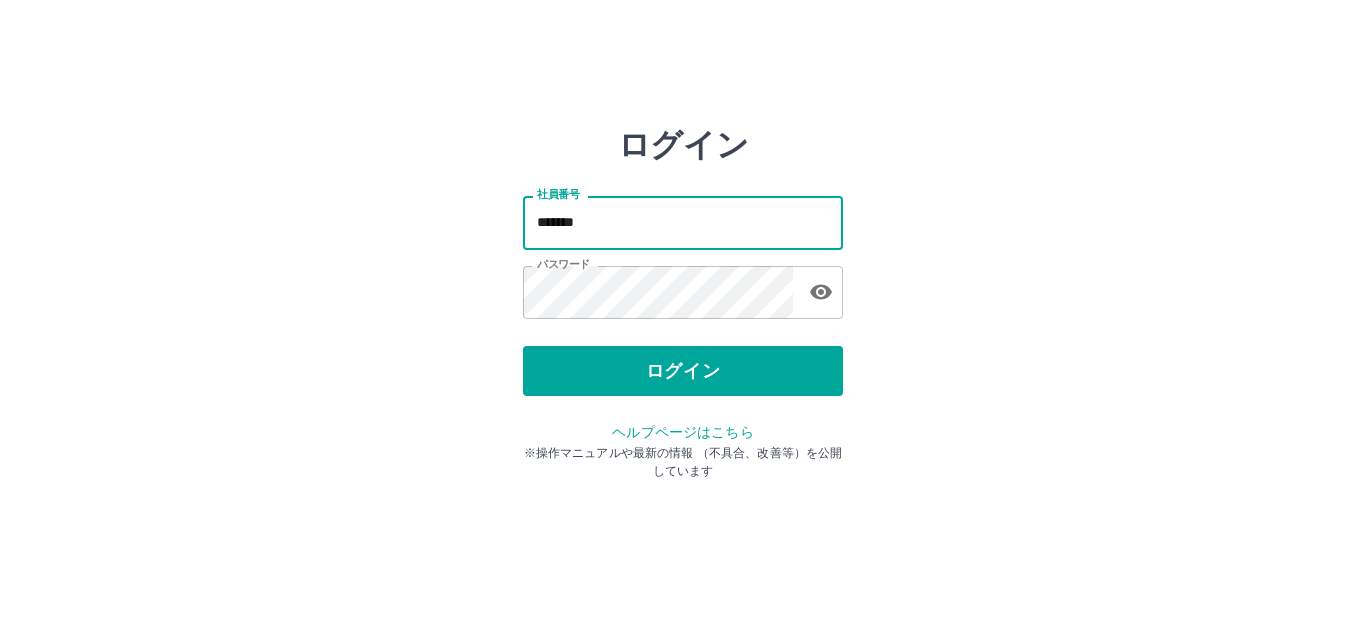 type on "*******" 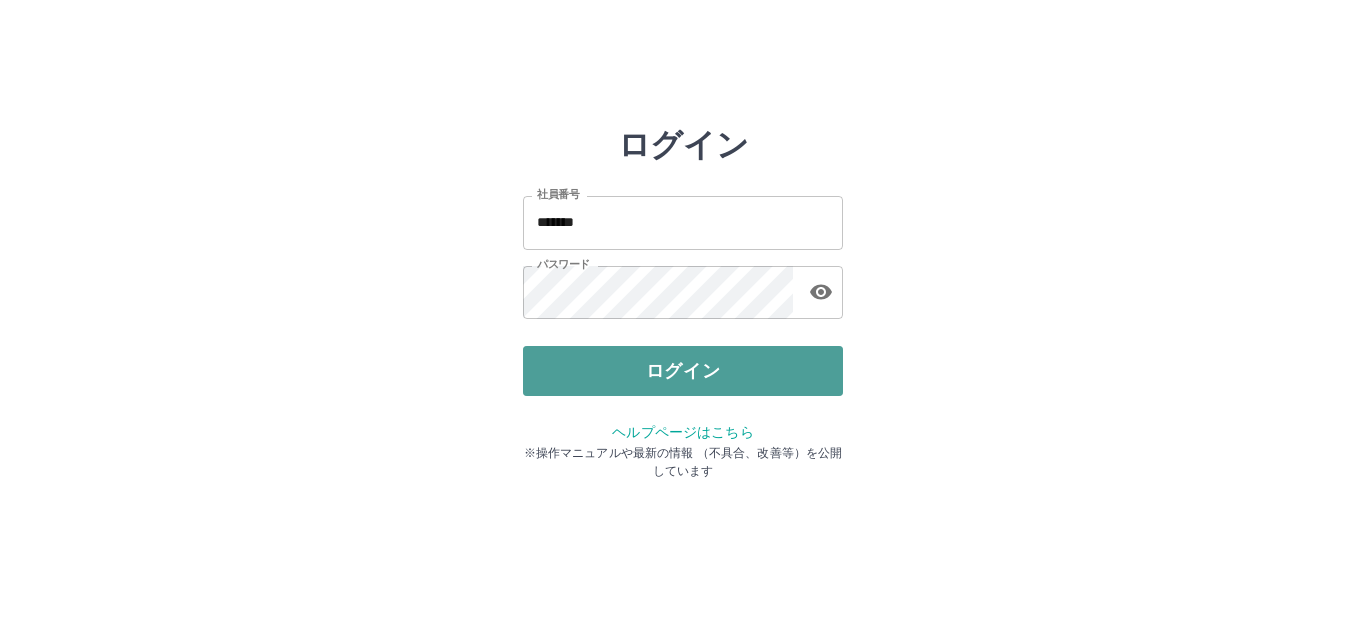 click on "ログイン" at bounding box center [683, 371] 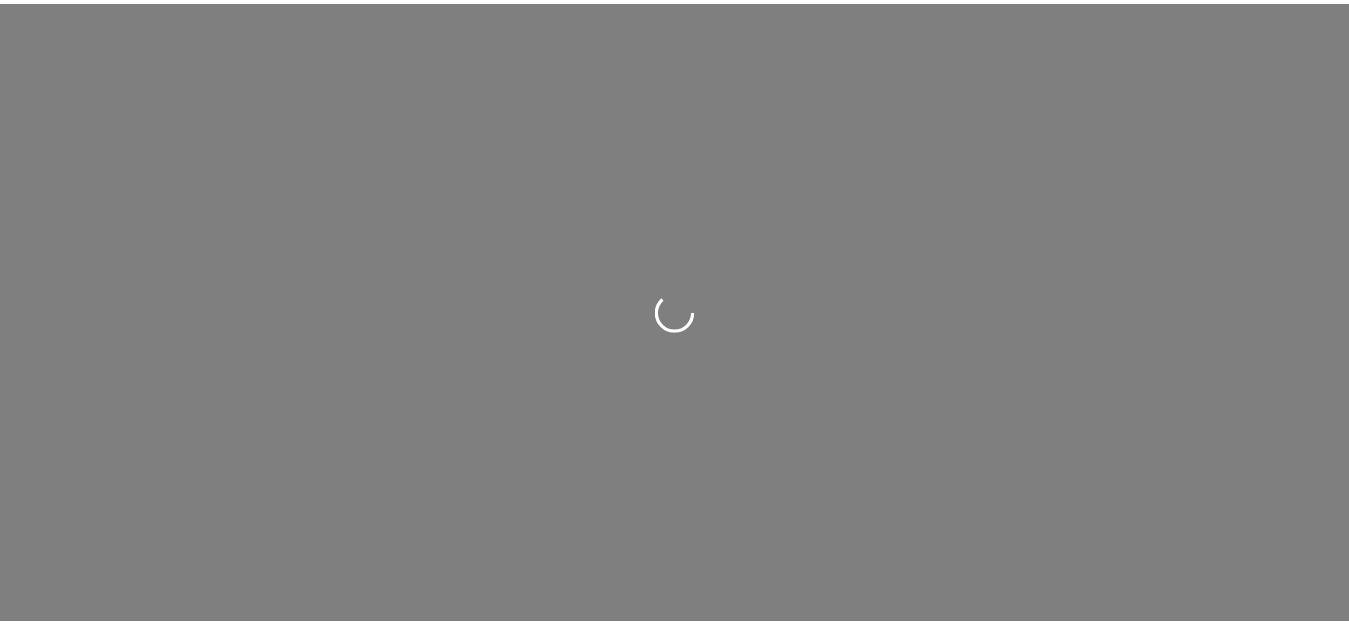 scroll, scrollTop: 0, scrollLeft: 0, axis: both 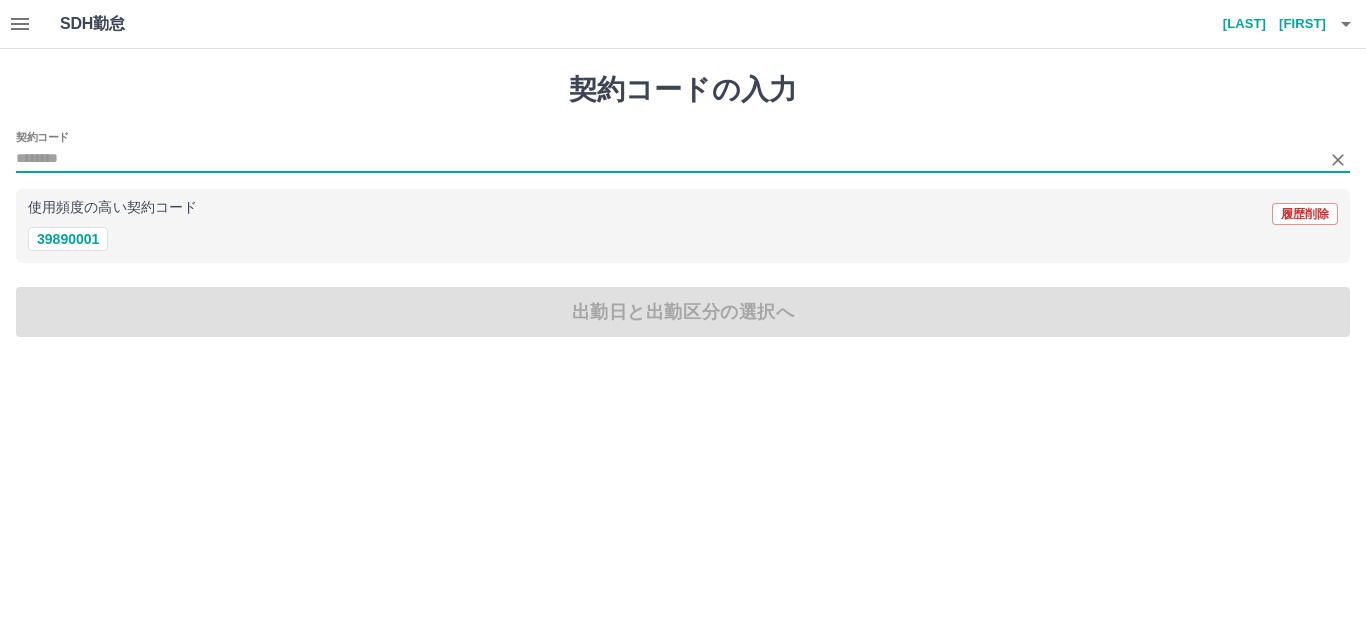 click on "契約コード" at bounding box center (668, 159) 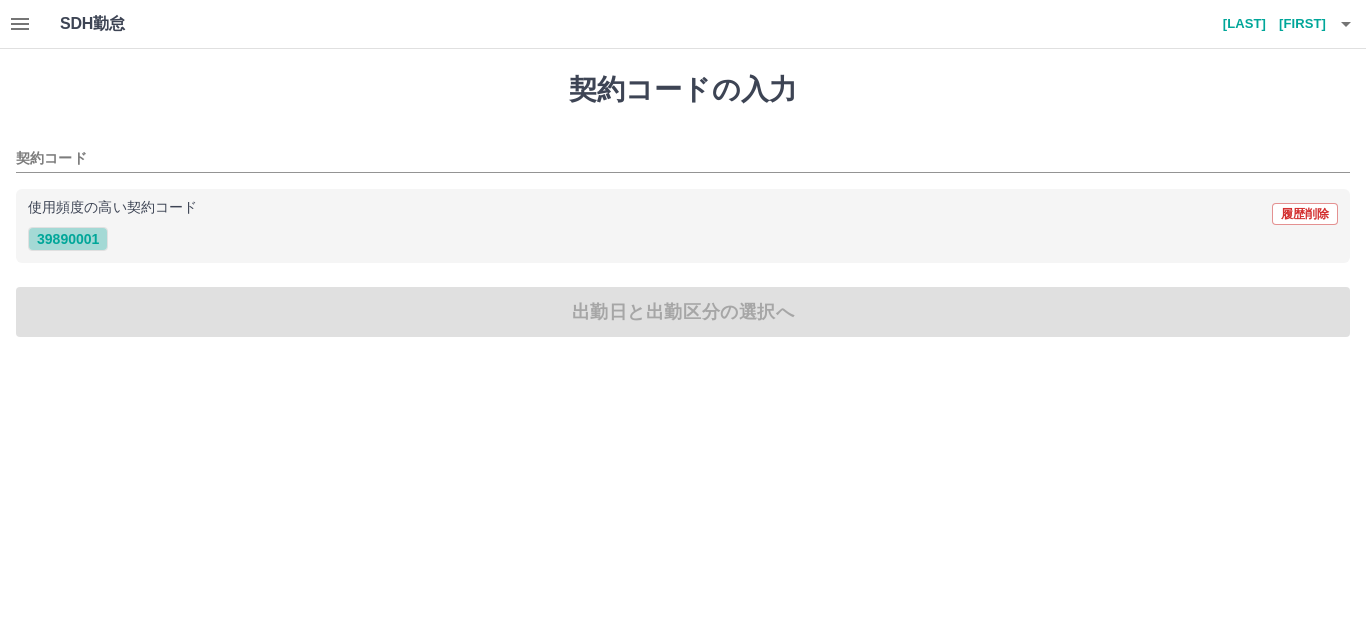 click on "39890001" at bounding box center [68, 239] 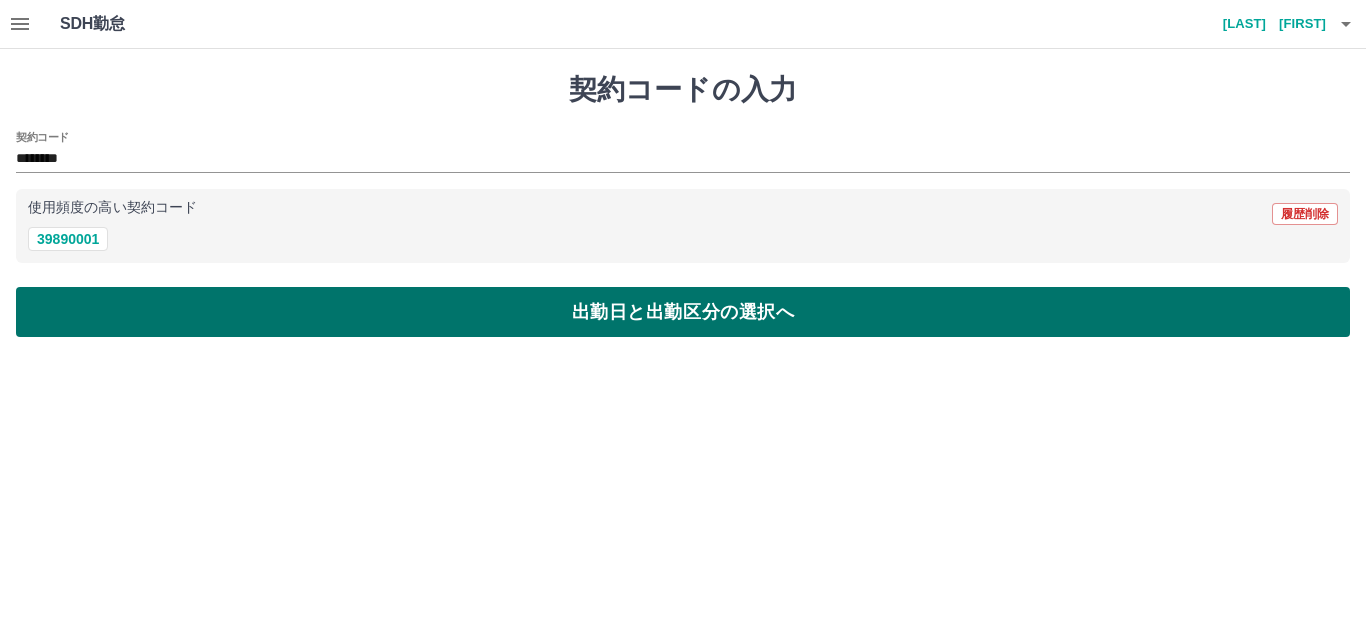 click on "出勤日と出勤区分の選択へ" at bounding box center (683, 312) 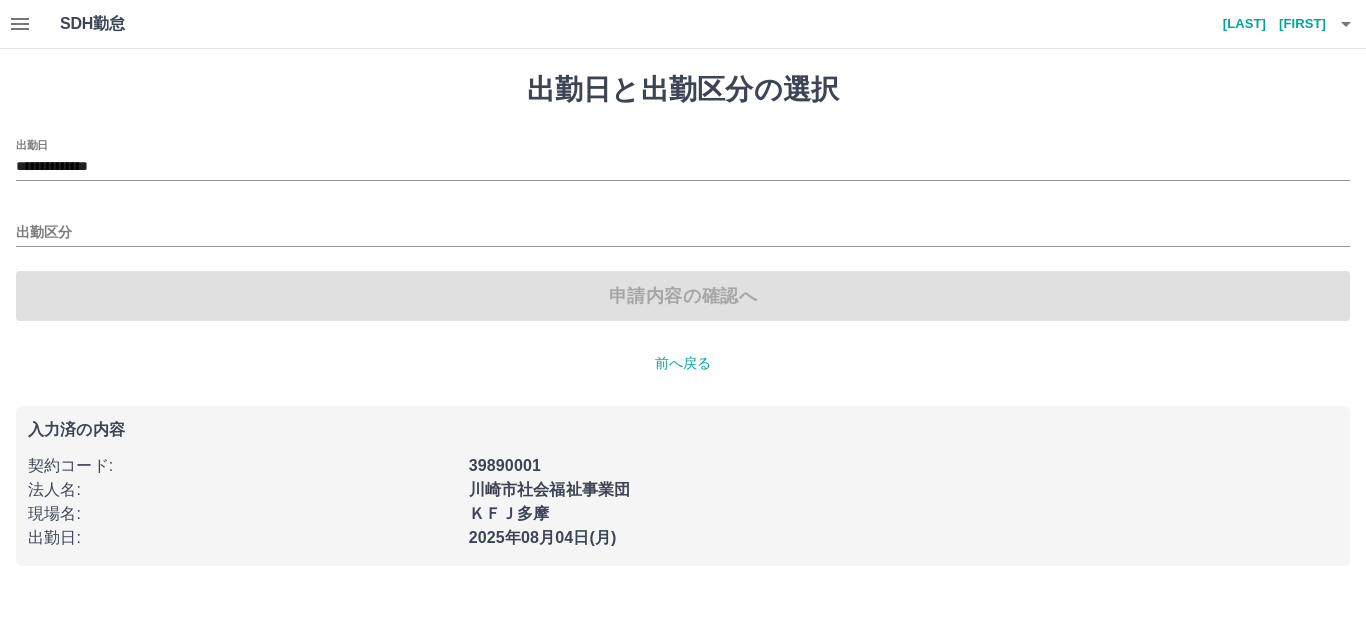 click on "出勤区分" at bounding box center (683, 226) 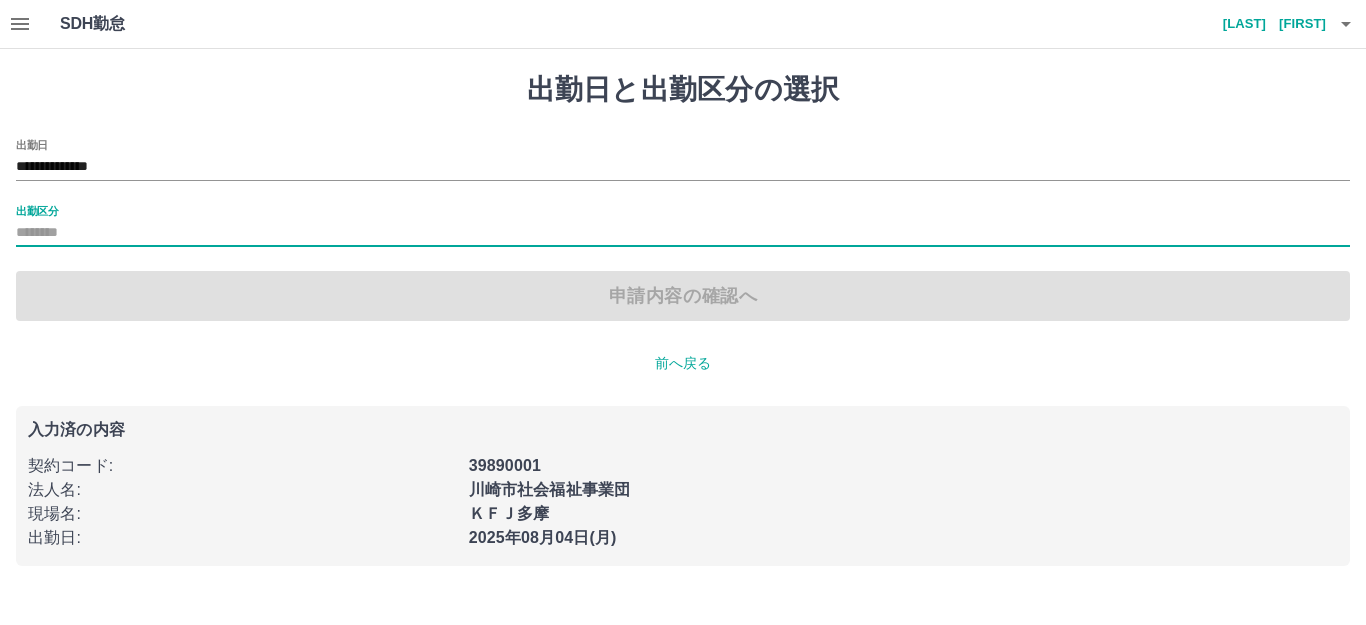 click on "出勤区分" at bounding box center (683, 233) 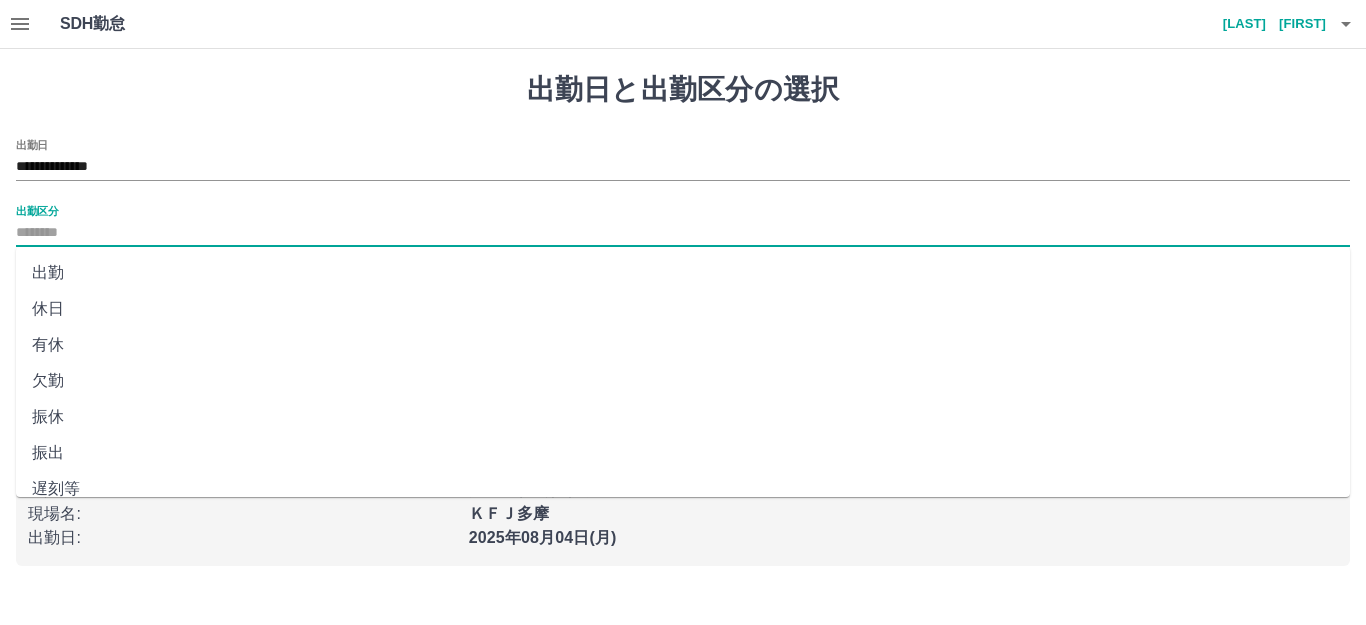 click on "出勤" at bounding box center (683, 273) 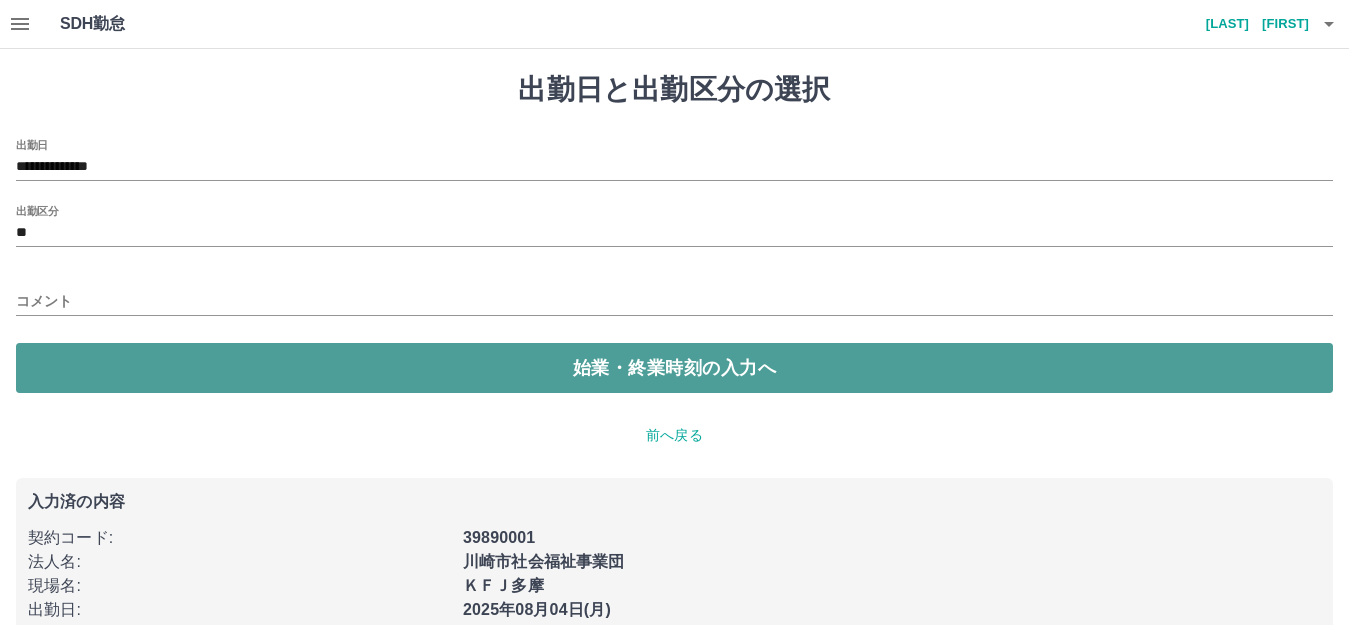 click on "始業・終業時刻の入力へ" at bounding box center [674, 368] 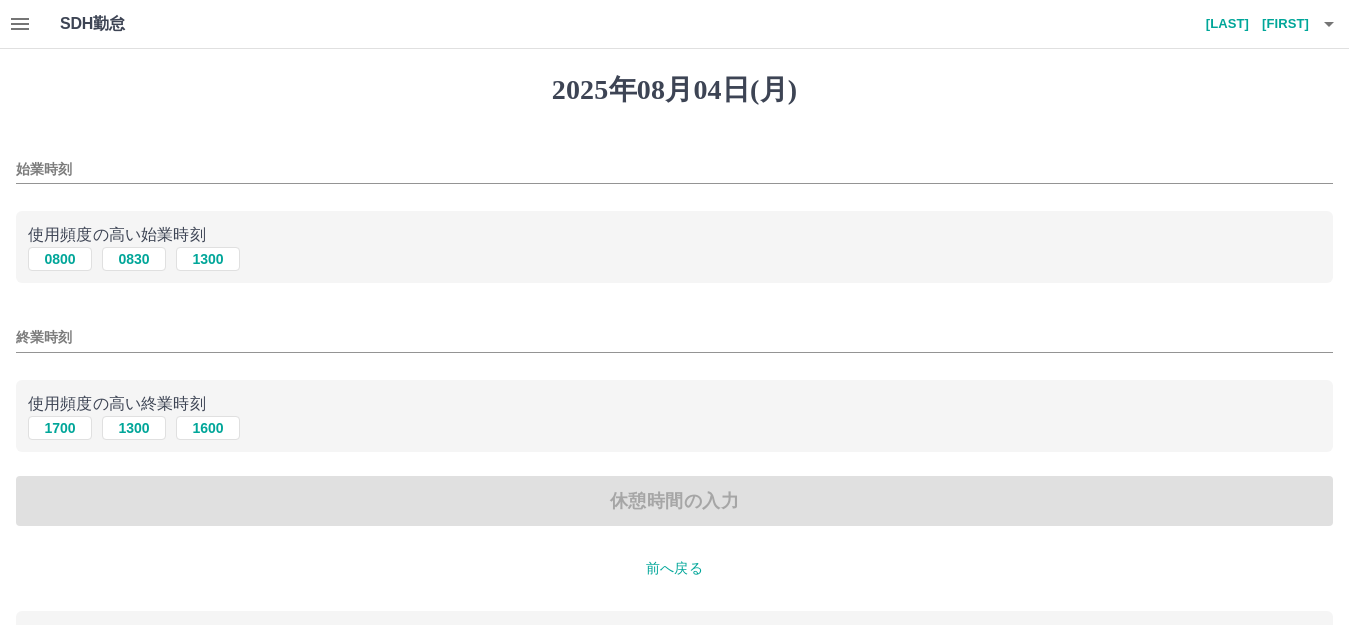 click on "始業時刻" at bounding box center [674, 169] 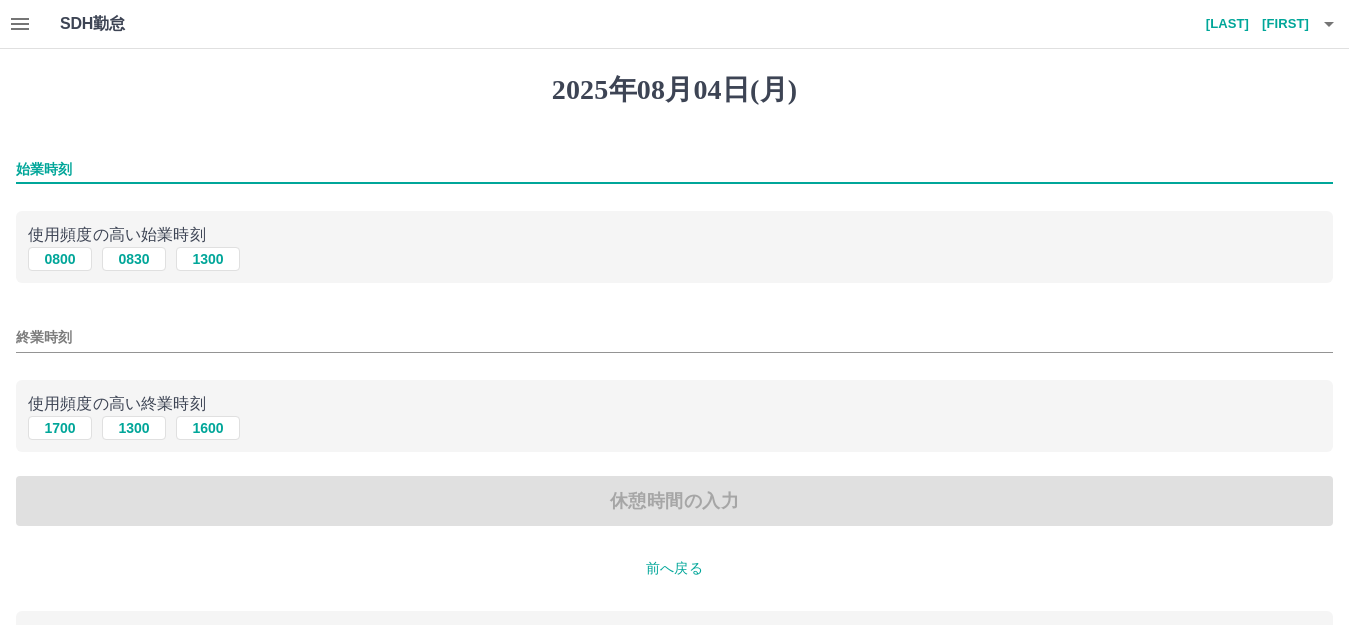 type on "****" 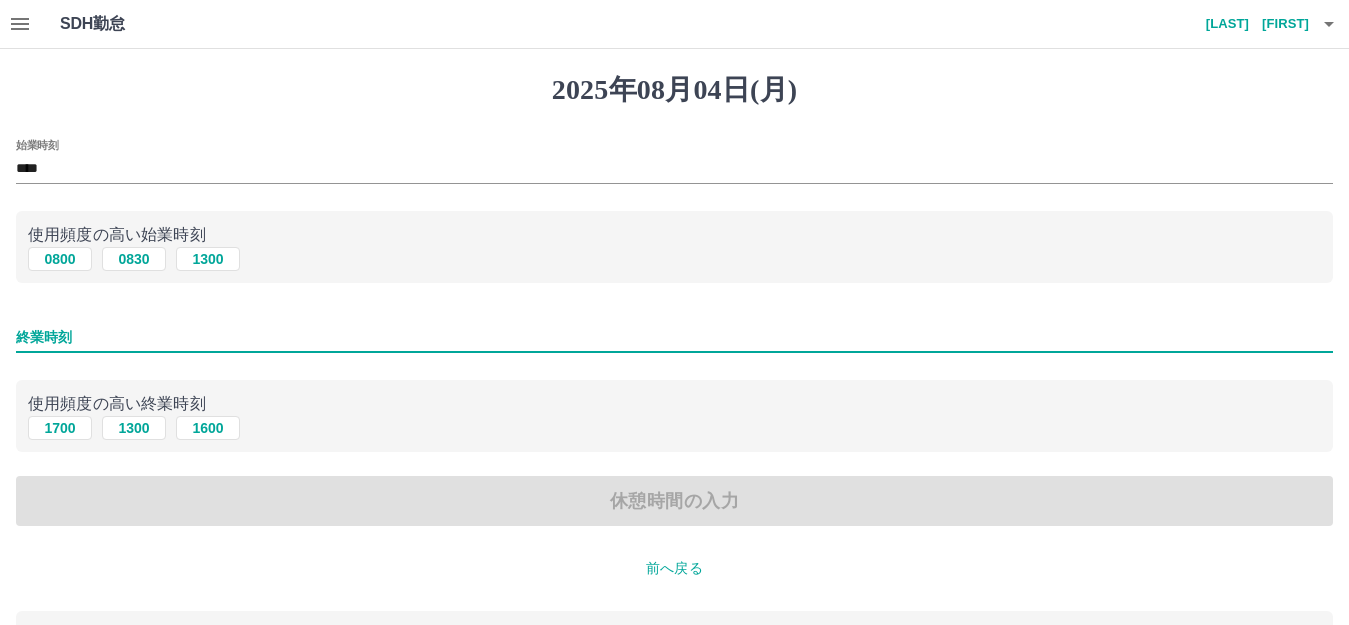 click on "終業時刻" at bounding box center (674, 337) 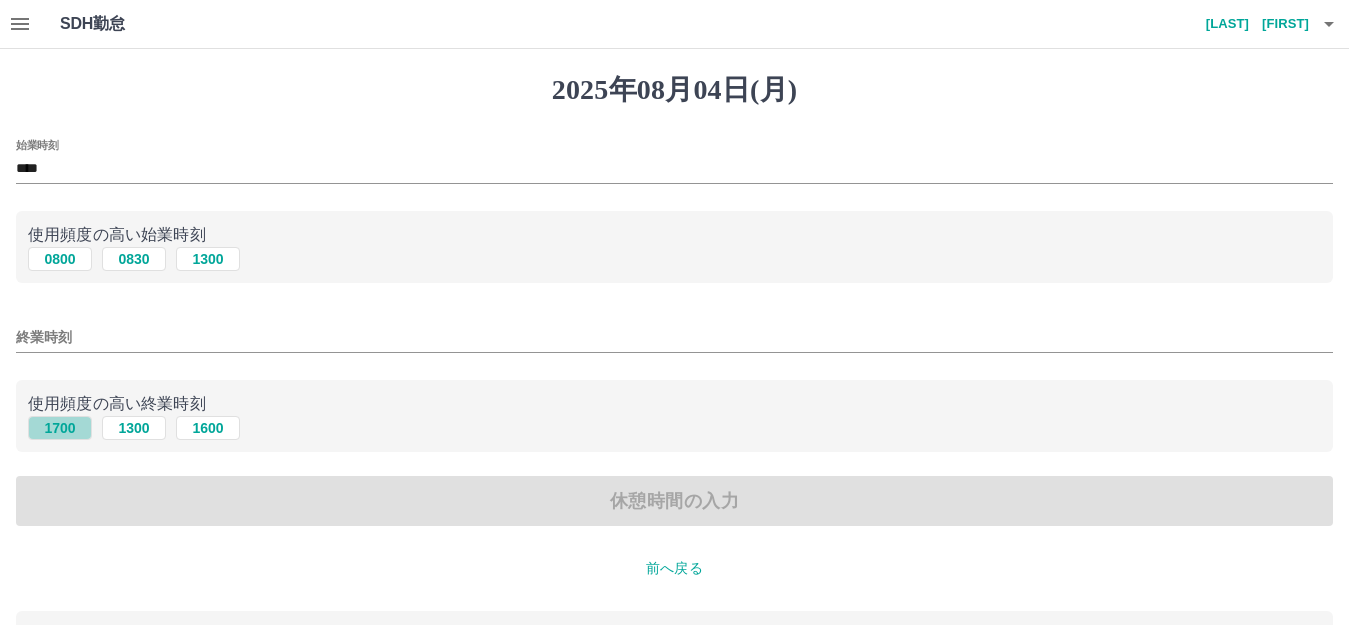 click on "1700" at bounding box center [60, 428] 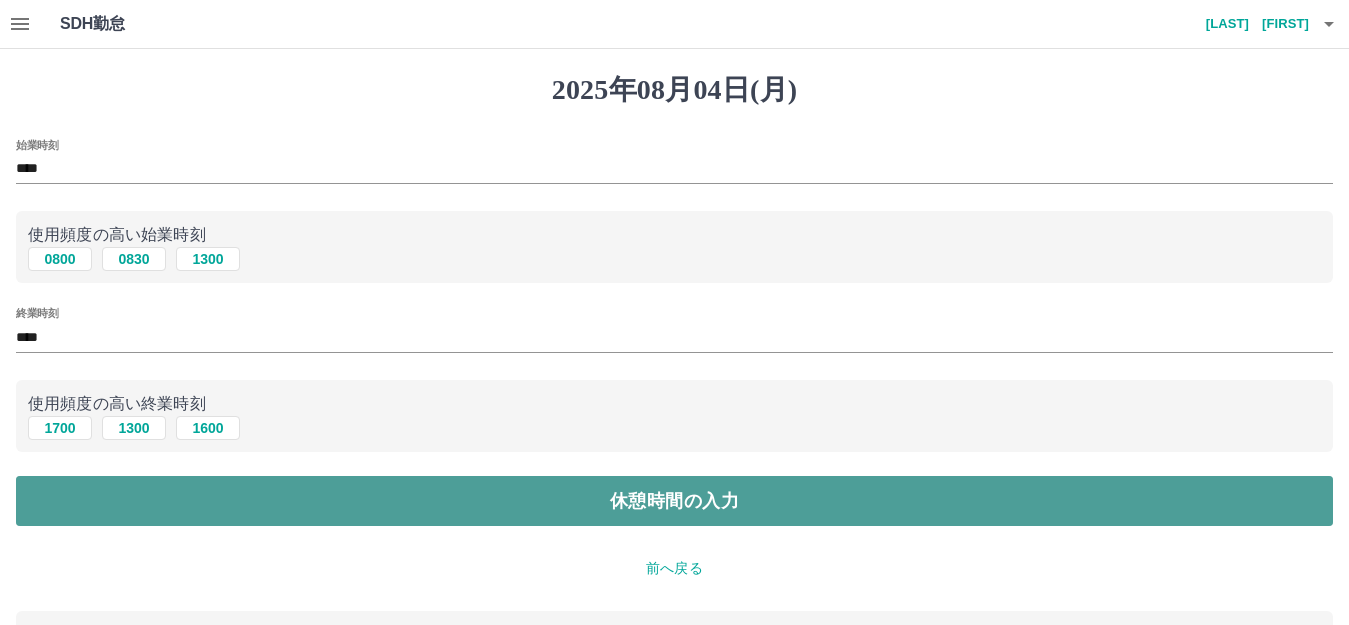 click on "休憩時間の入力" at bounding box center (674, 501) 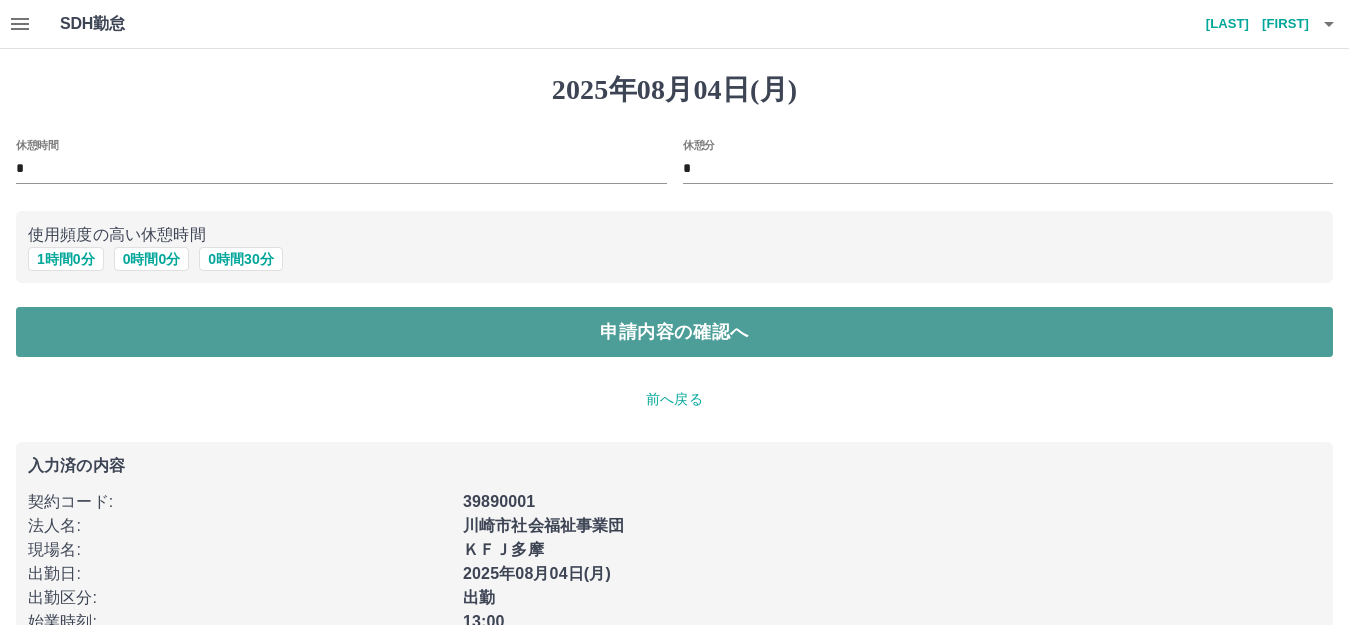 click on "申請内容の確認へ" at bounding box center [674, 332] 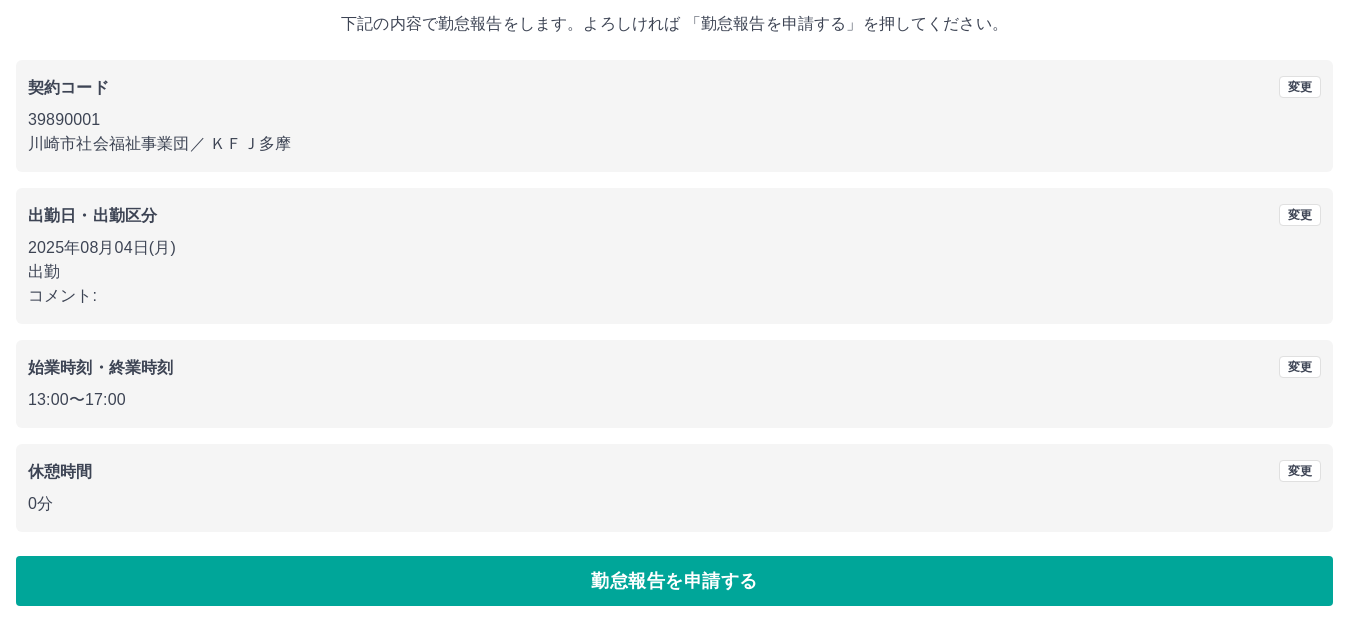 scroll, scrollTop: 124, scrollLeft: 0, axis: vertical 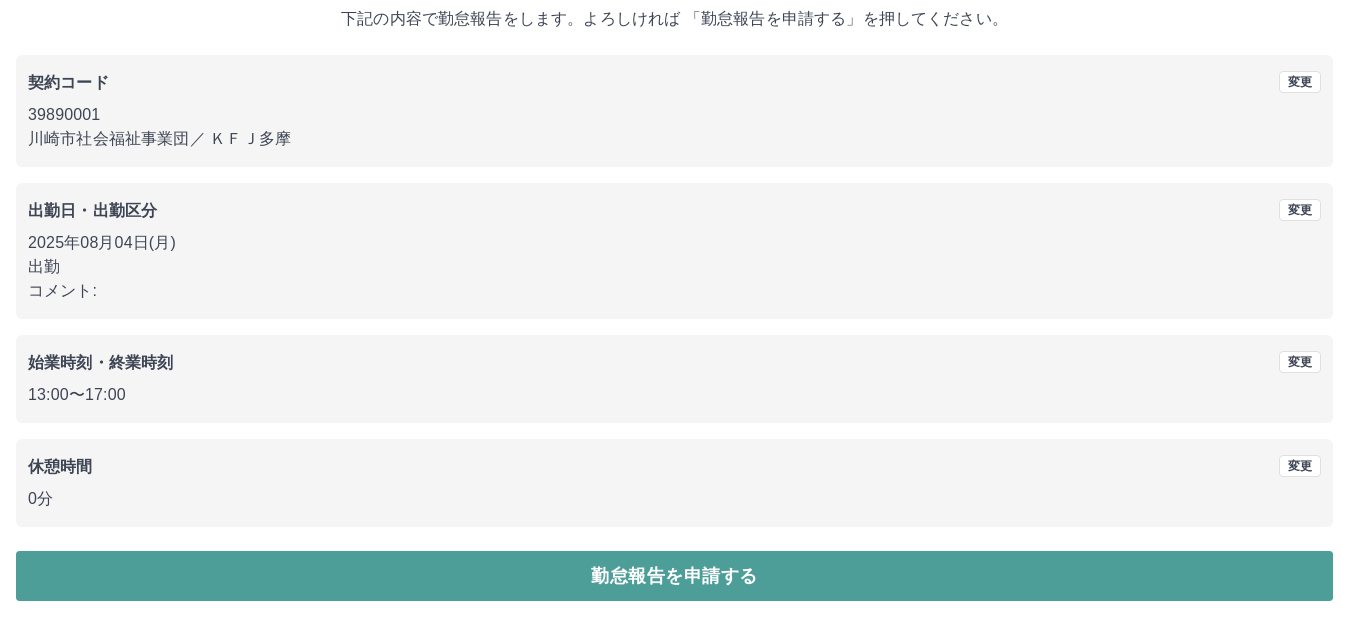 click on "勤怠報告を申請する" at bounding box center (674, 576) 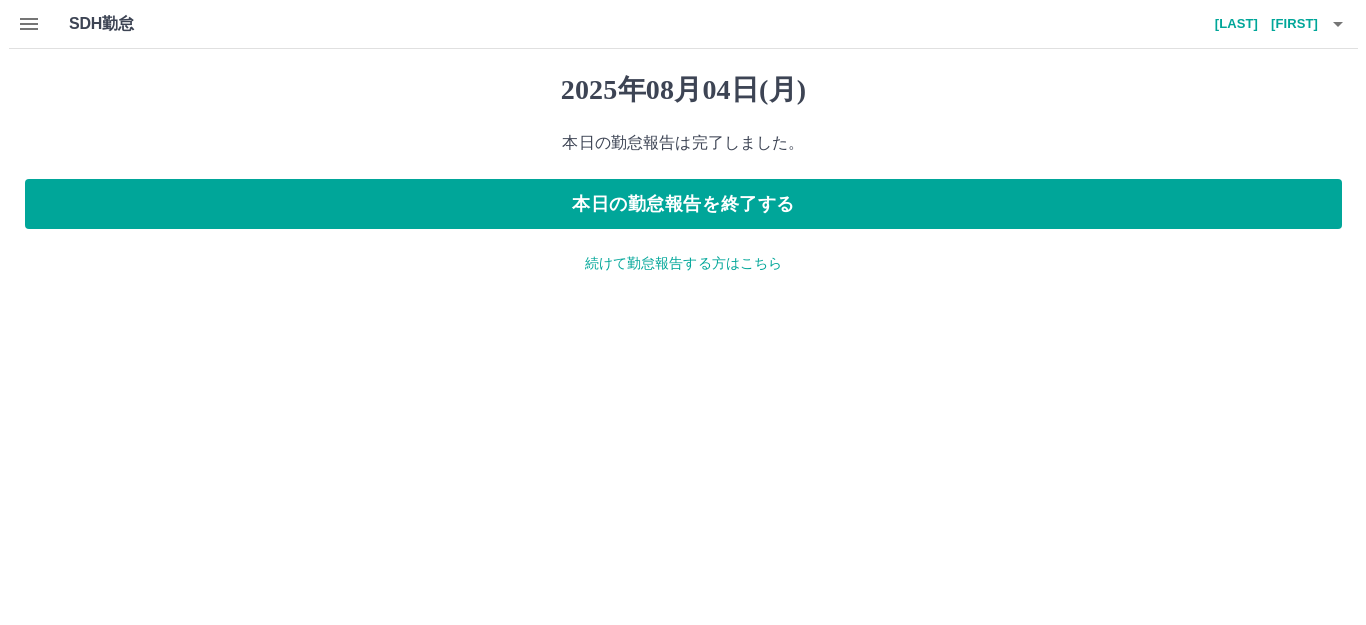 scroll, scrollTop: 0, scrollLeft: 0, axis: both 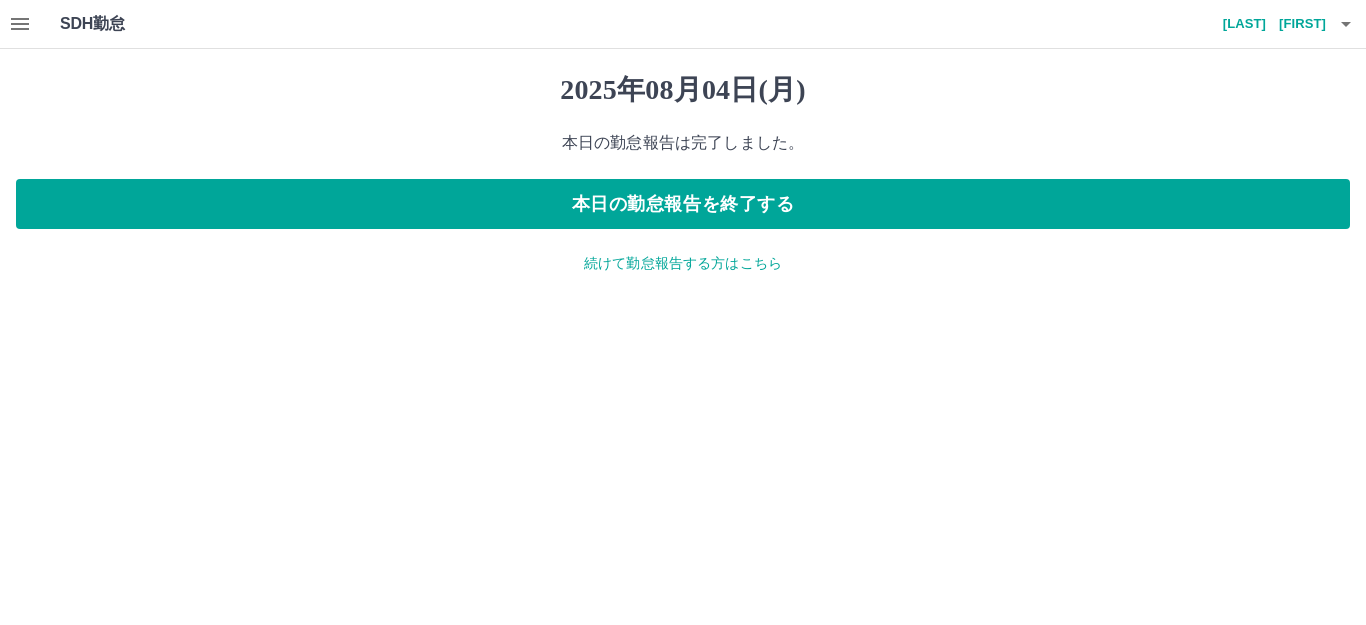 click on "続けて勤怠報告する方はこちら" at bounding box center (683, 263) 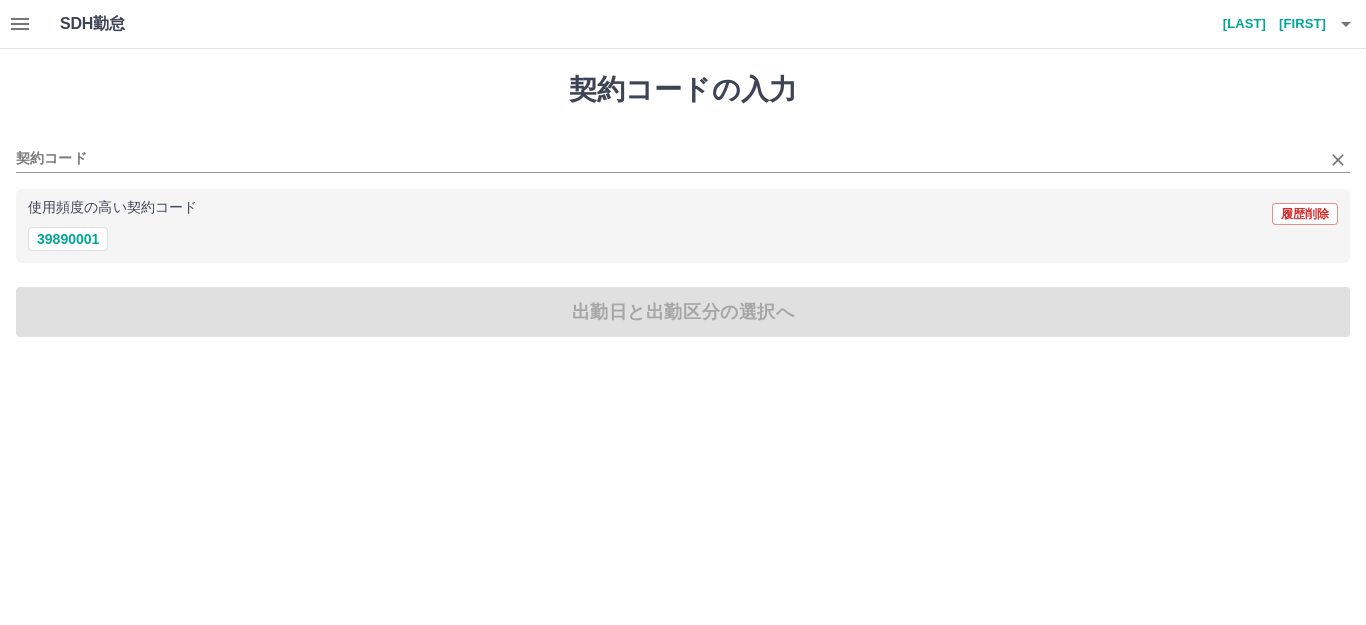 click on "契約コード" at bounding box center (683, 152) 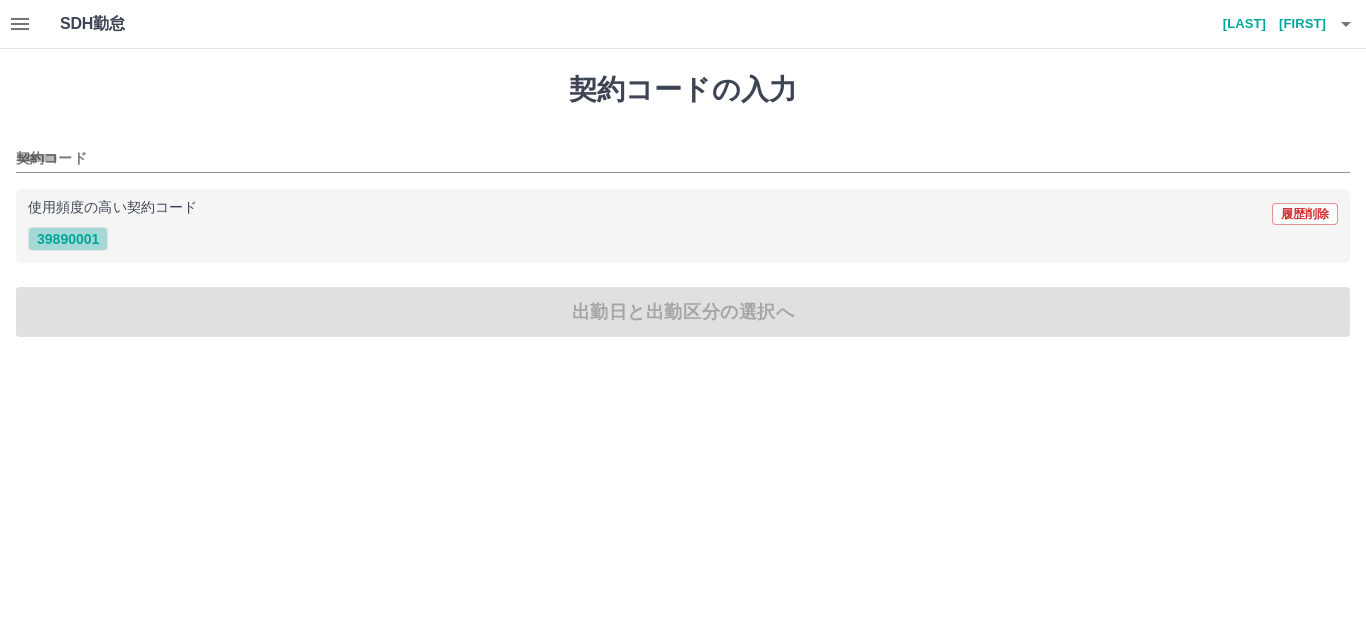 click on "39890001" at bounding box center (68, 239) 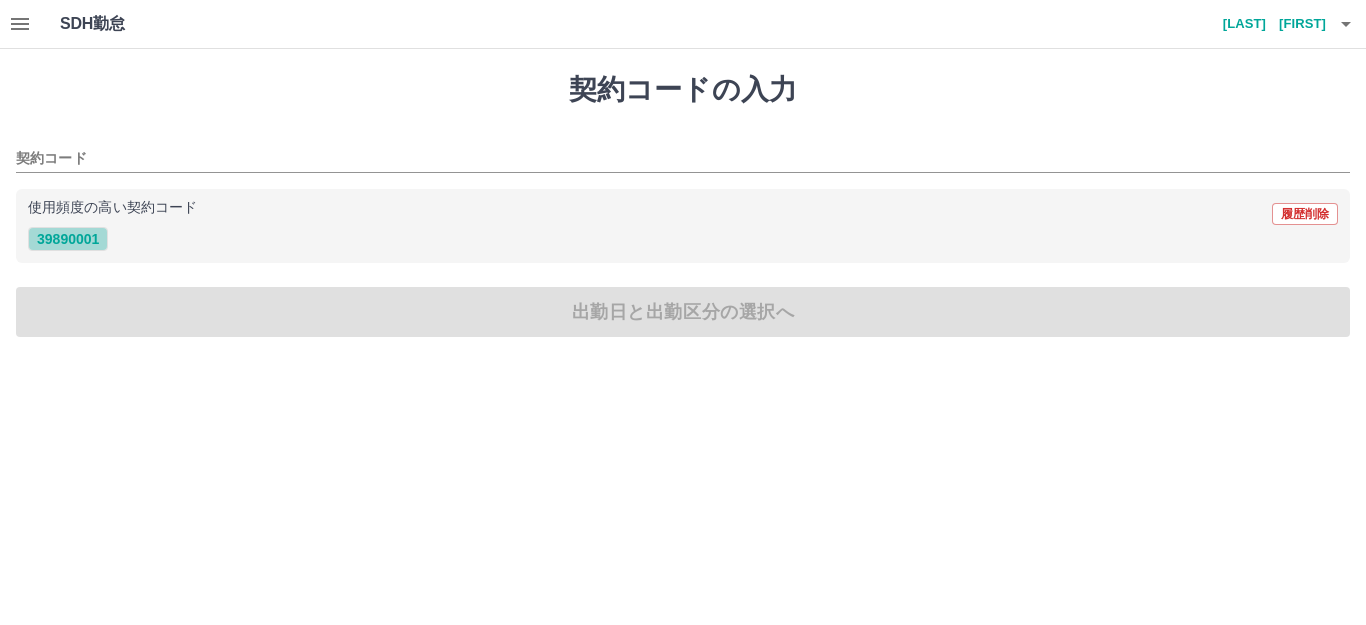 type on "********" 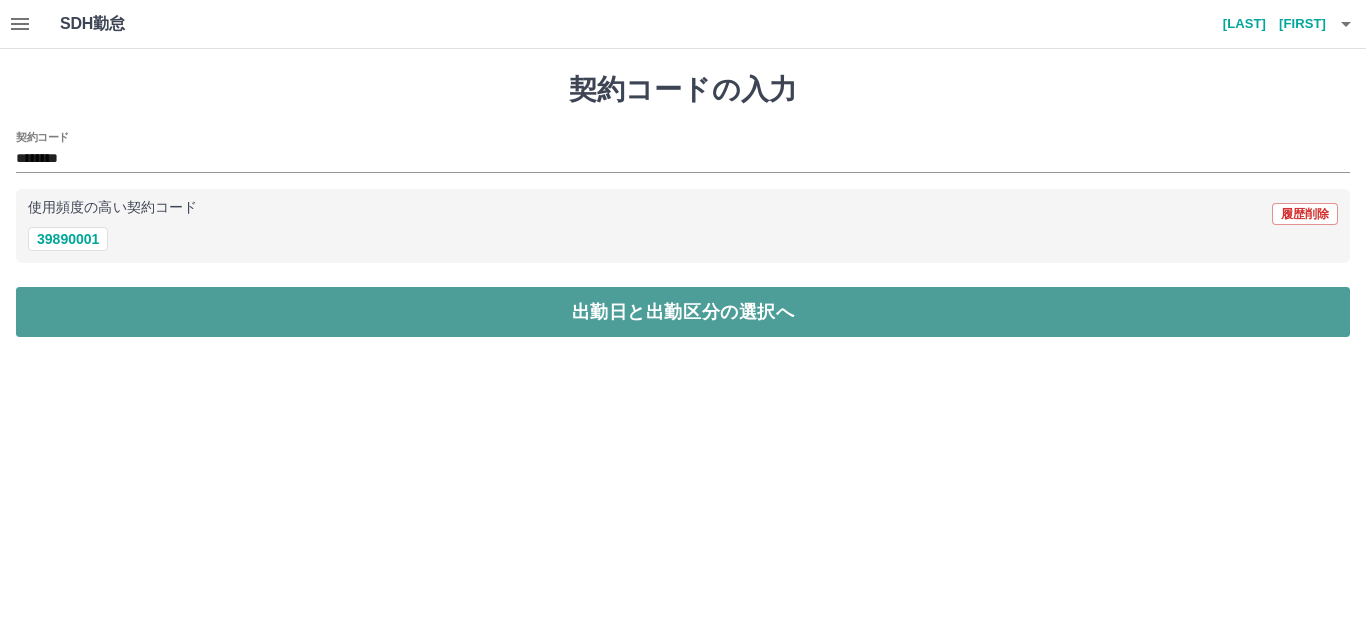 click on "出勤日と出勤区分の選択へ" at bounding box center [683, 312] 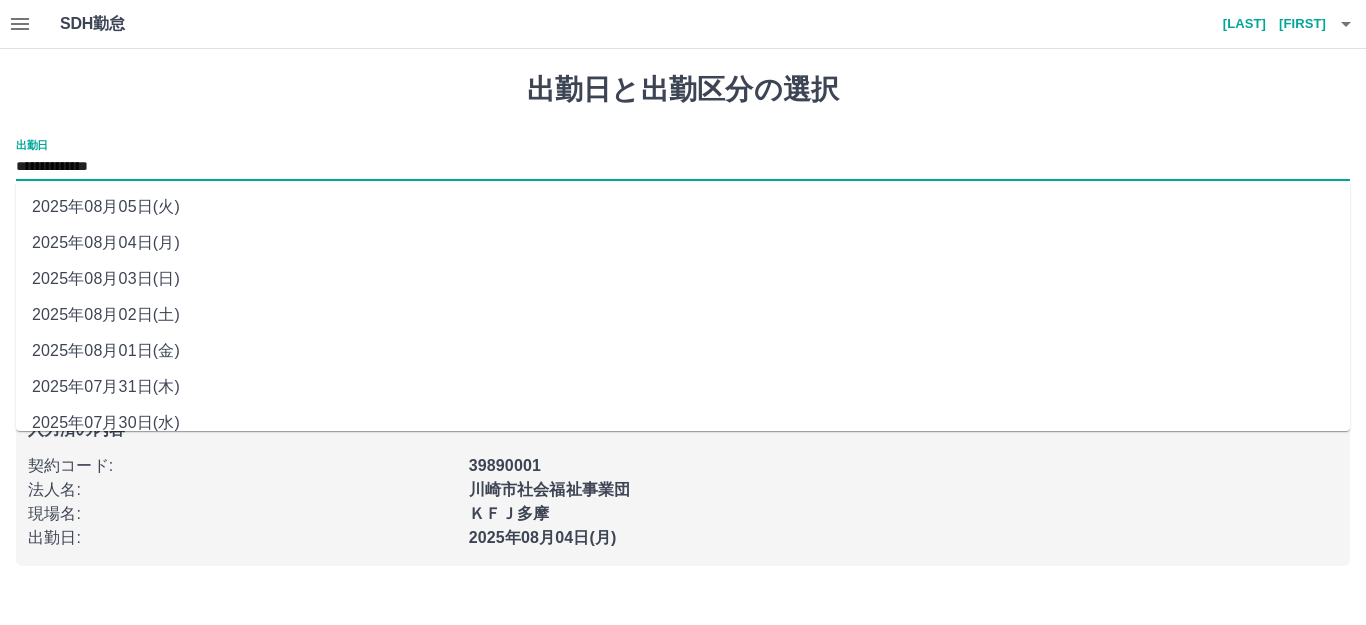 click on "**********" at bounding box center [683, 167] 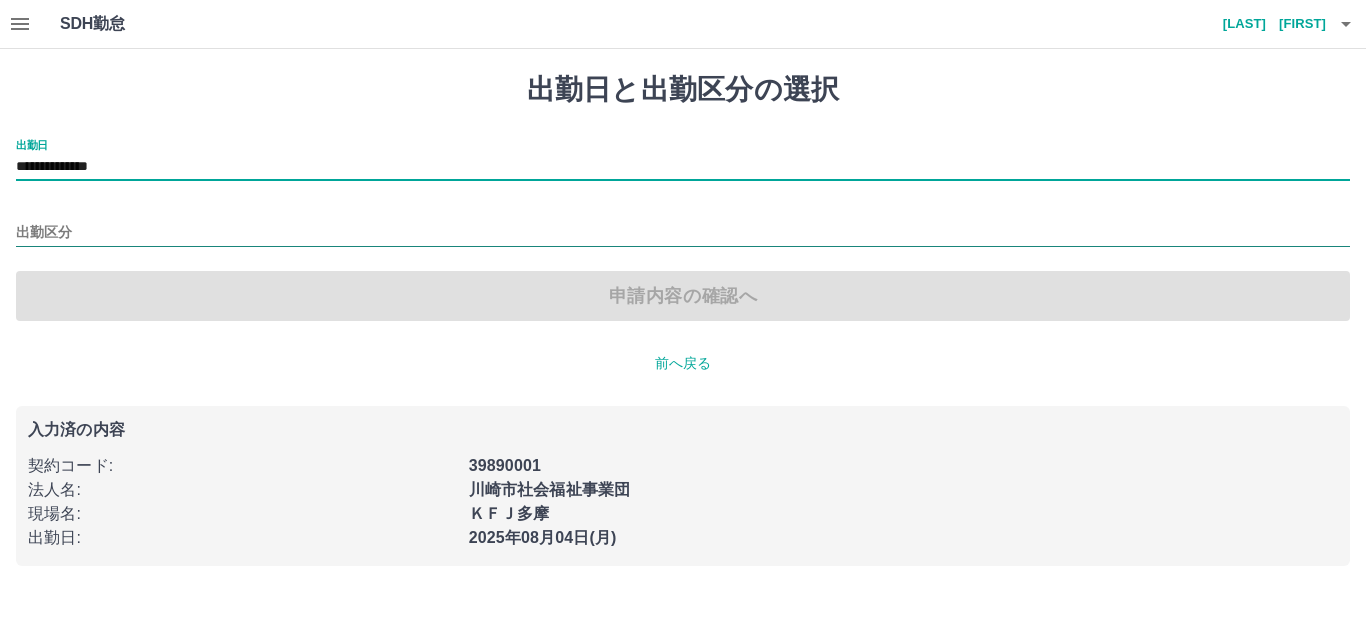 click on "出勤区分" at bounding box center [683, 233] 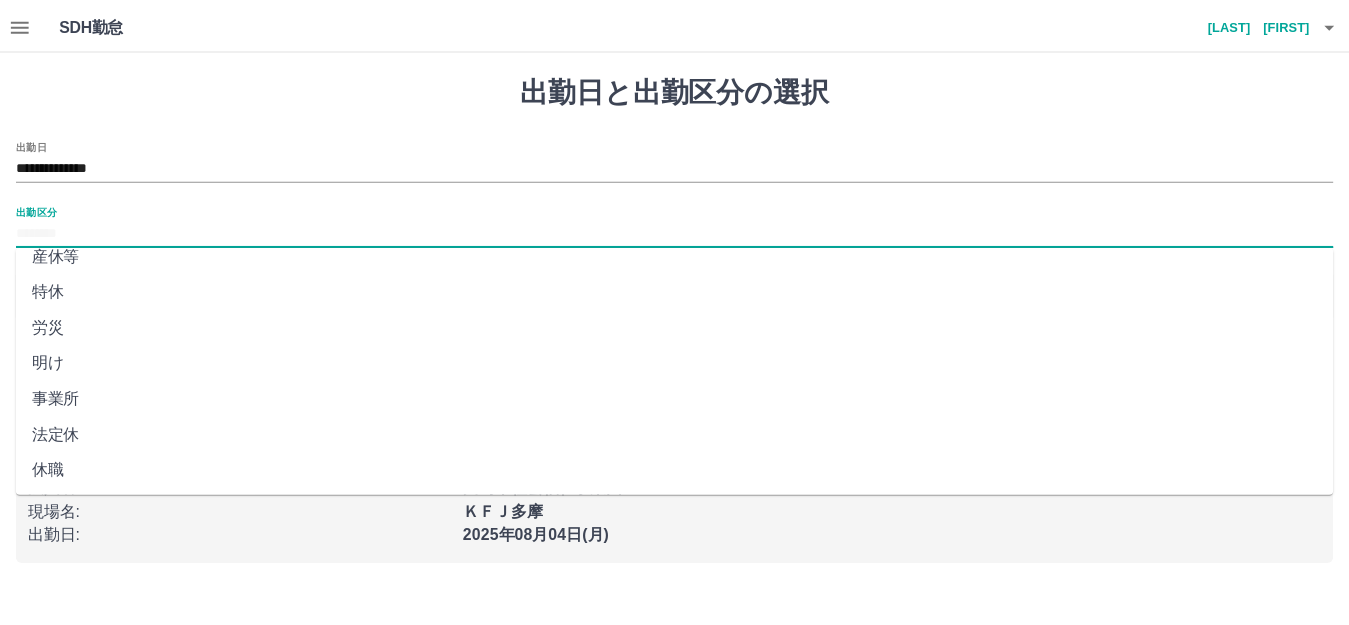 scroll, scrollTop: 414, scrollLeft: 0, axis: vertical 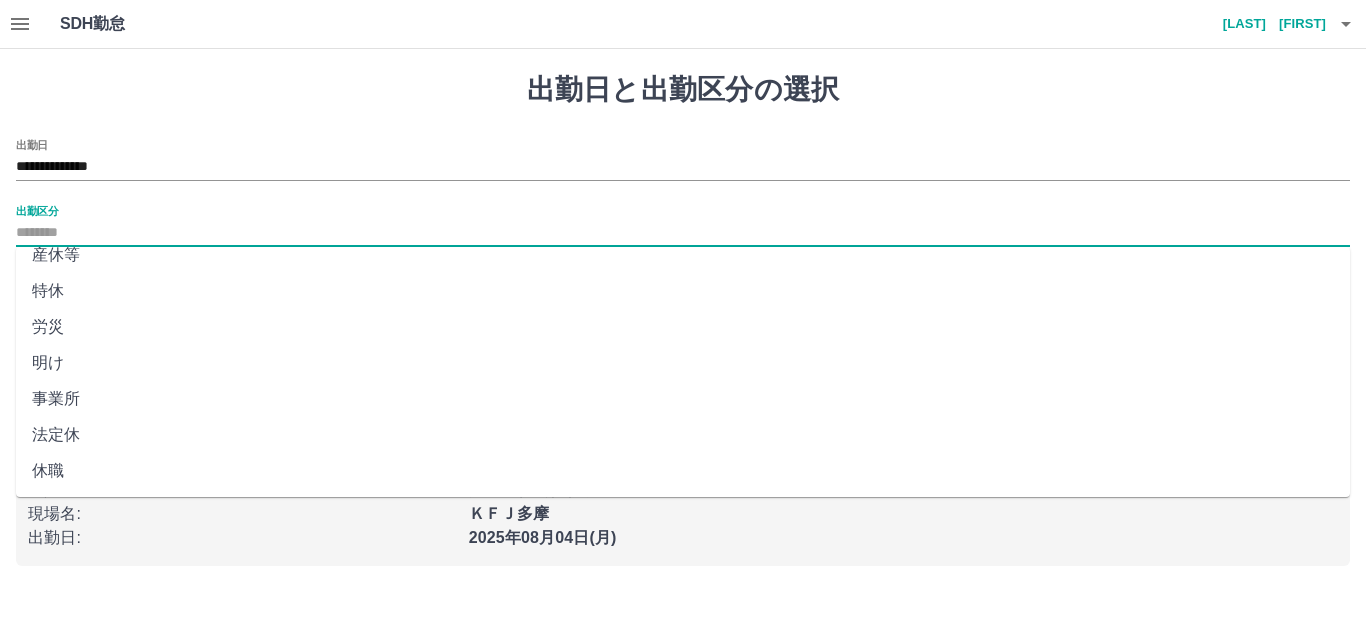 click on "法定休" at bounding box center [683, 435] 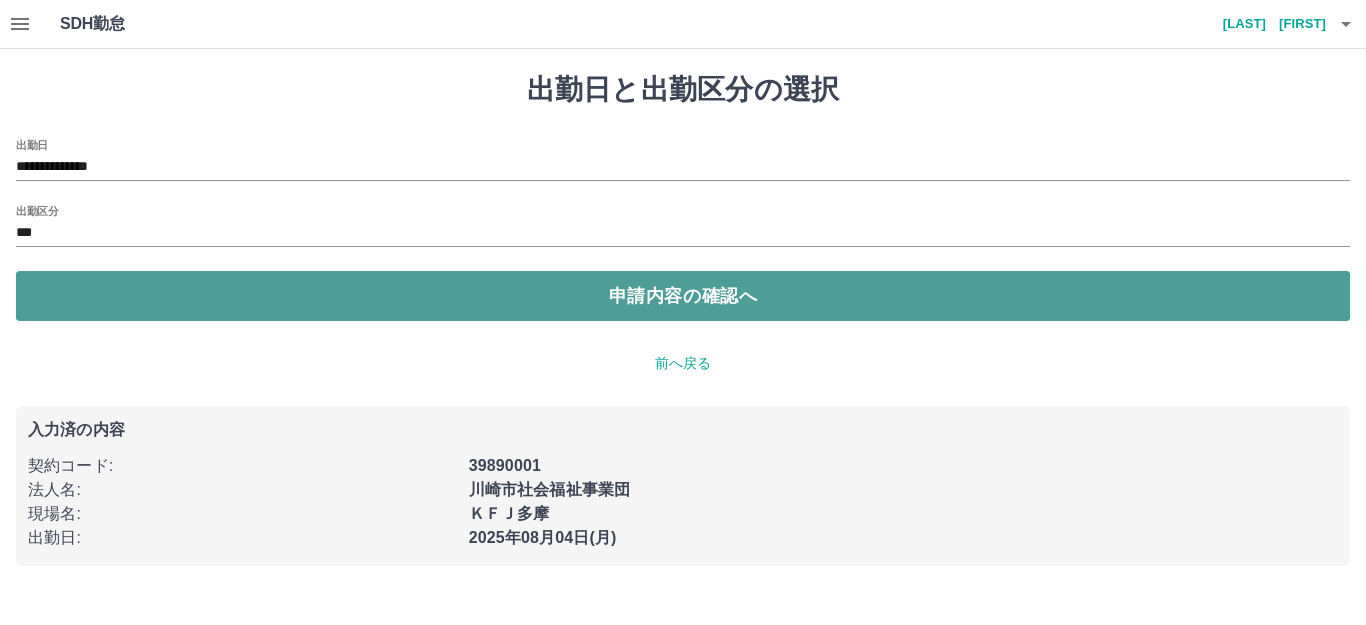 click on "申請内容の確認へ" at bounding box center [683, 296] 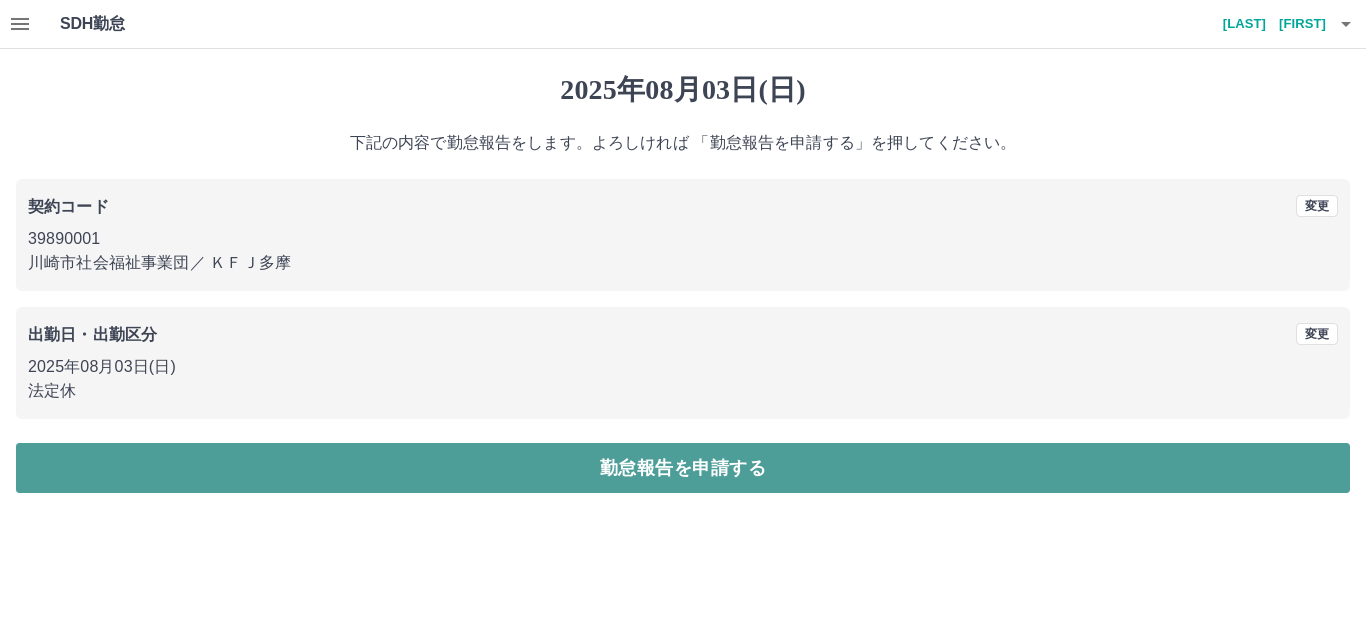 click on "勤怠報告を申請する" at bounding box center (683, 468) 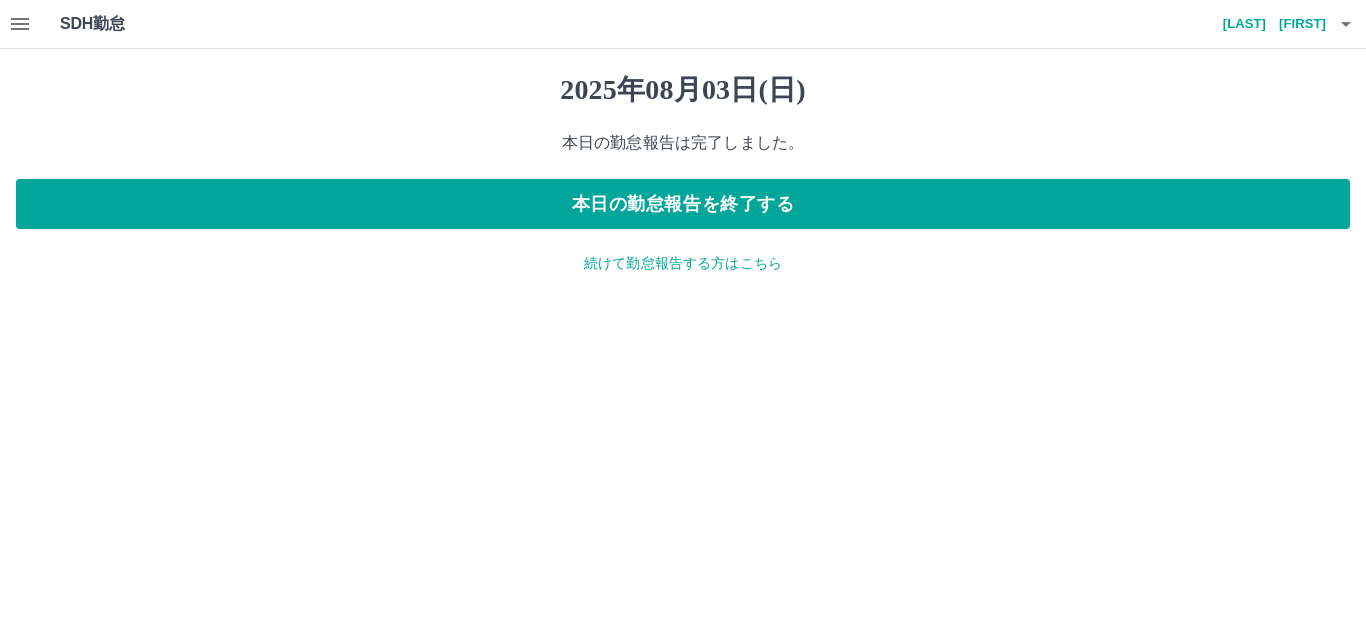 click on "続けて勤怠報告する方はこちら" at bounding box center (683, 263) 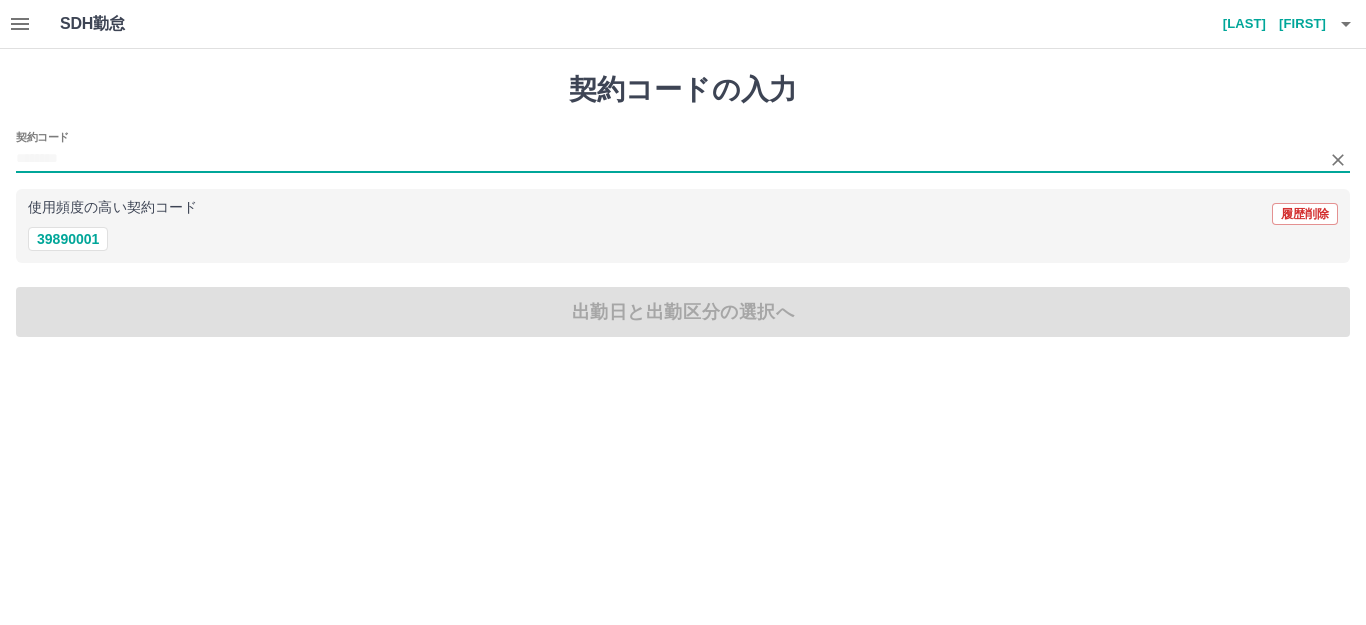 click on "契約コード" at bounding box center (668, 159) 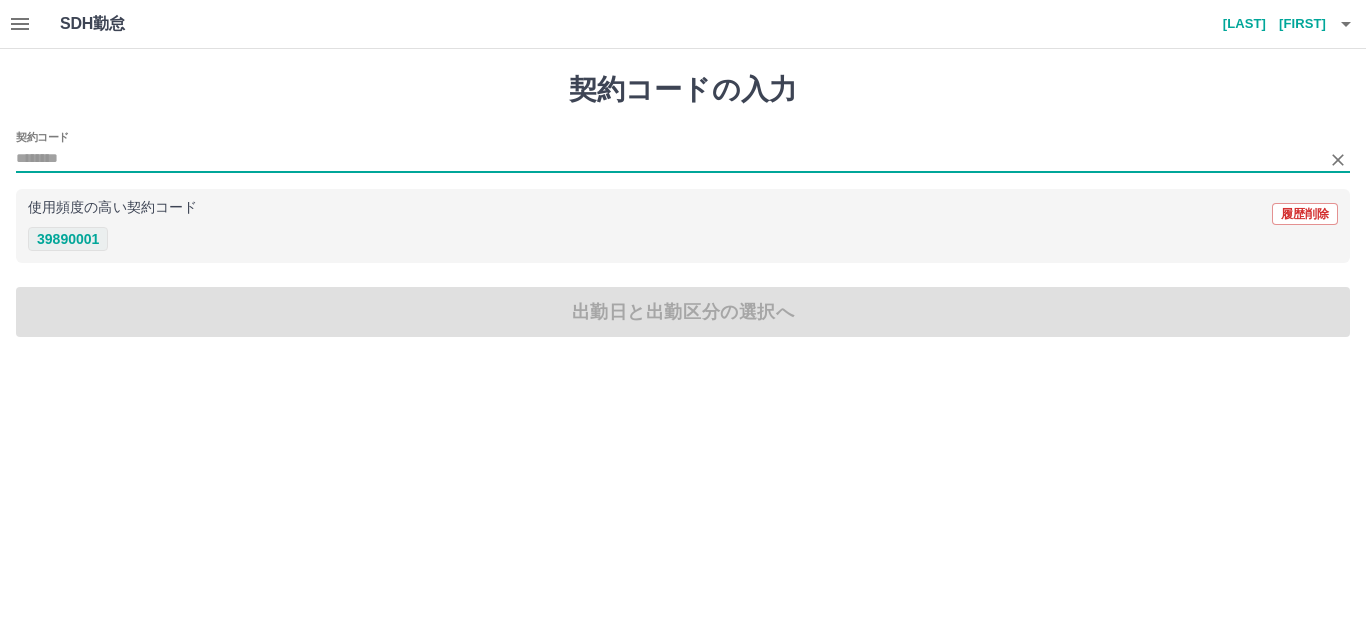 click on "39890001" at bounding box center [68, 239] 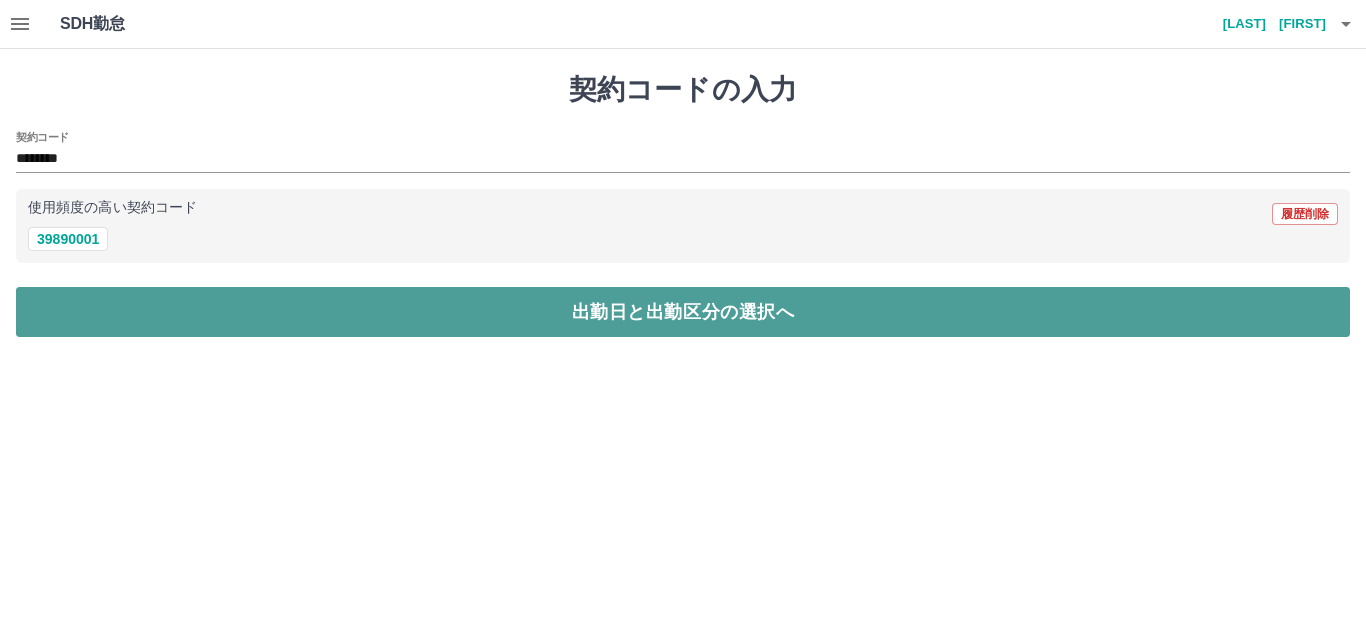 click on "出勤日と出勤区分の選択へ" at bounding box center (683, 312) 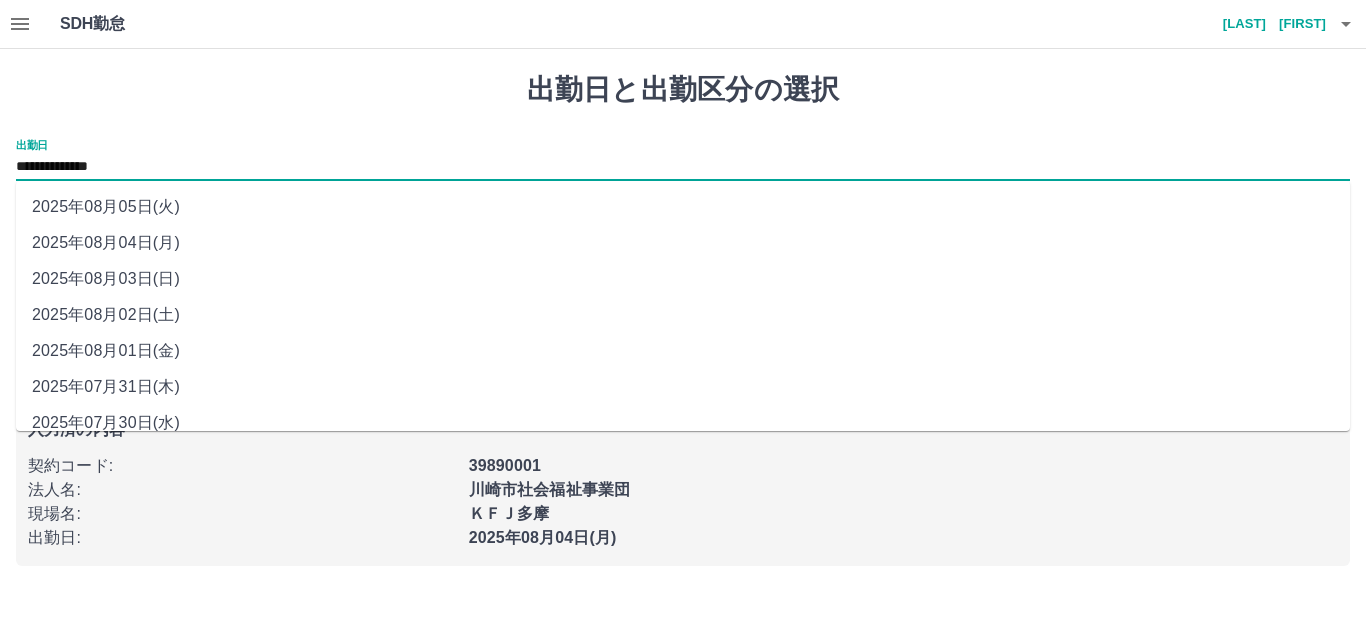 click on "**********" at bounding box center [683, 167] 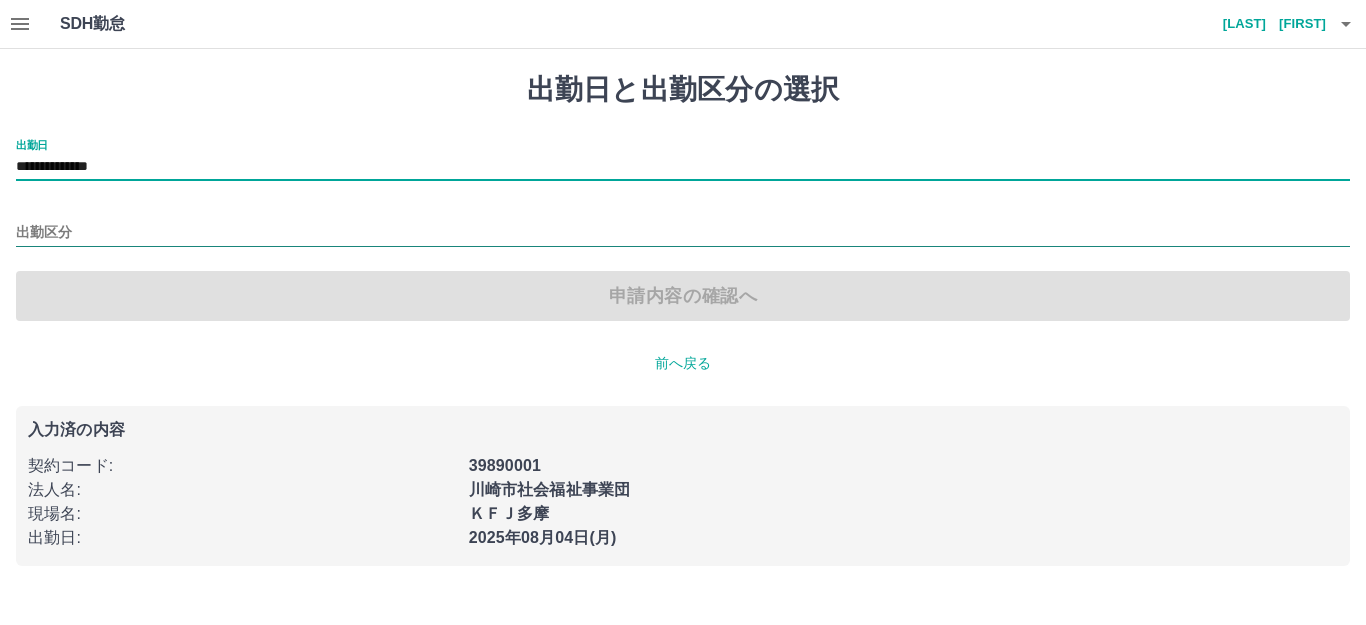 click on "出勤区分" at bounding box center [683, 233] 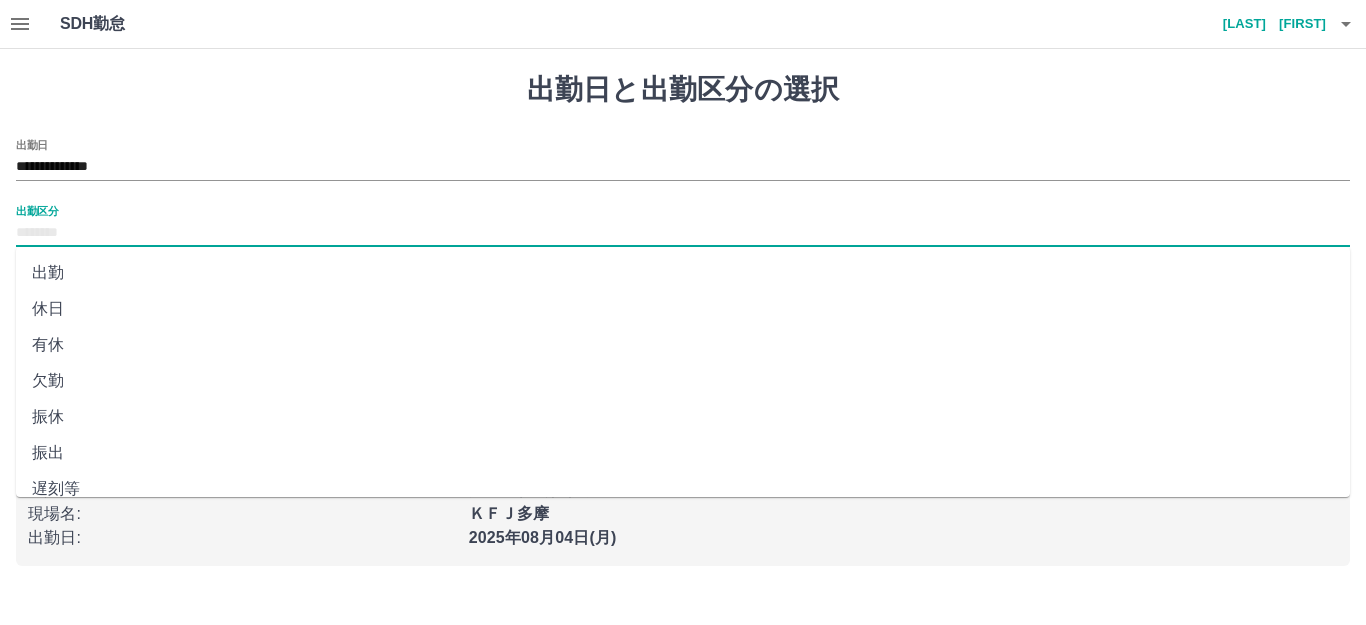 click on "休日" at bounding box center (683, 309) 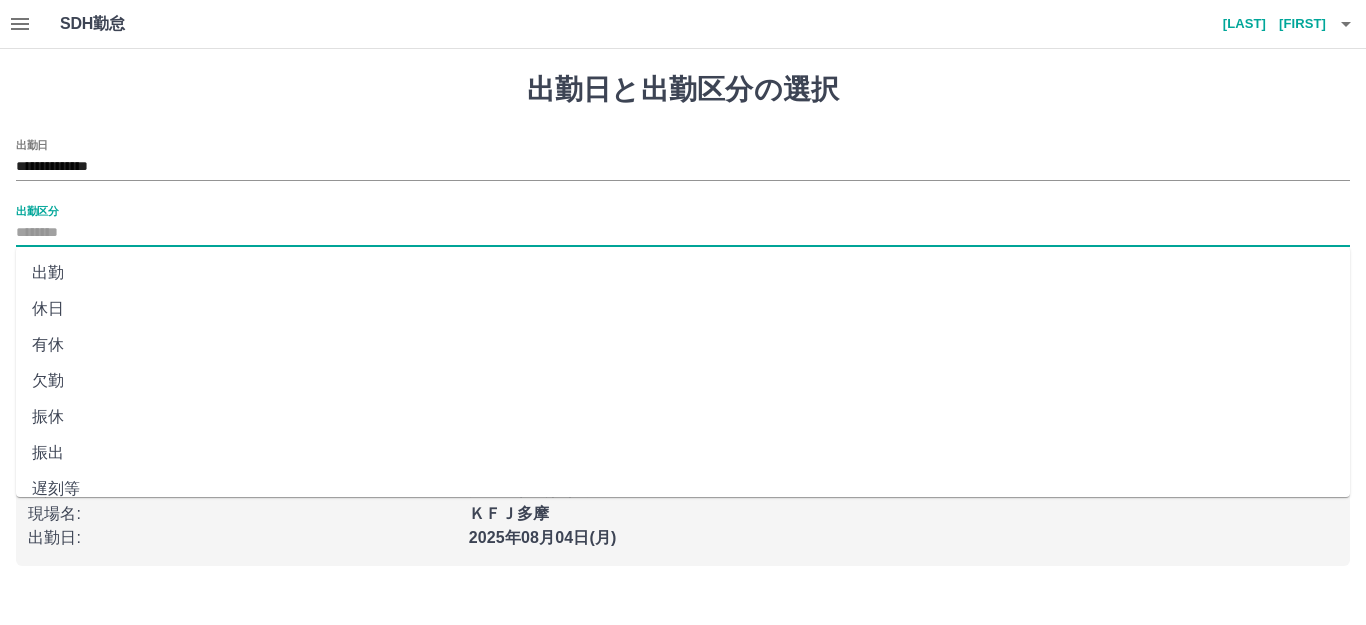 type on "**" 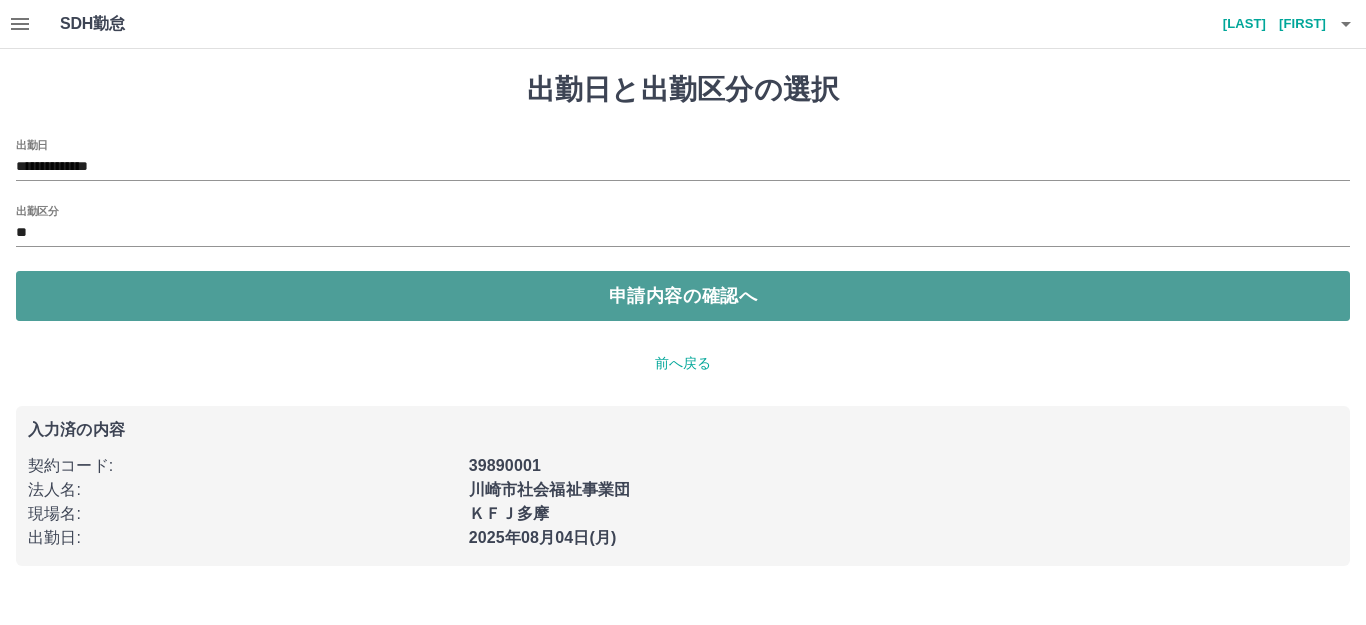 click on "申請内容の確認へ" at bounding box center (683, 296) 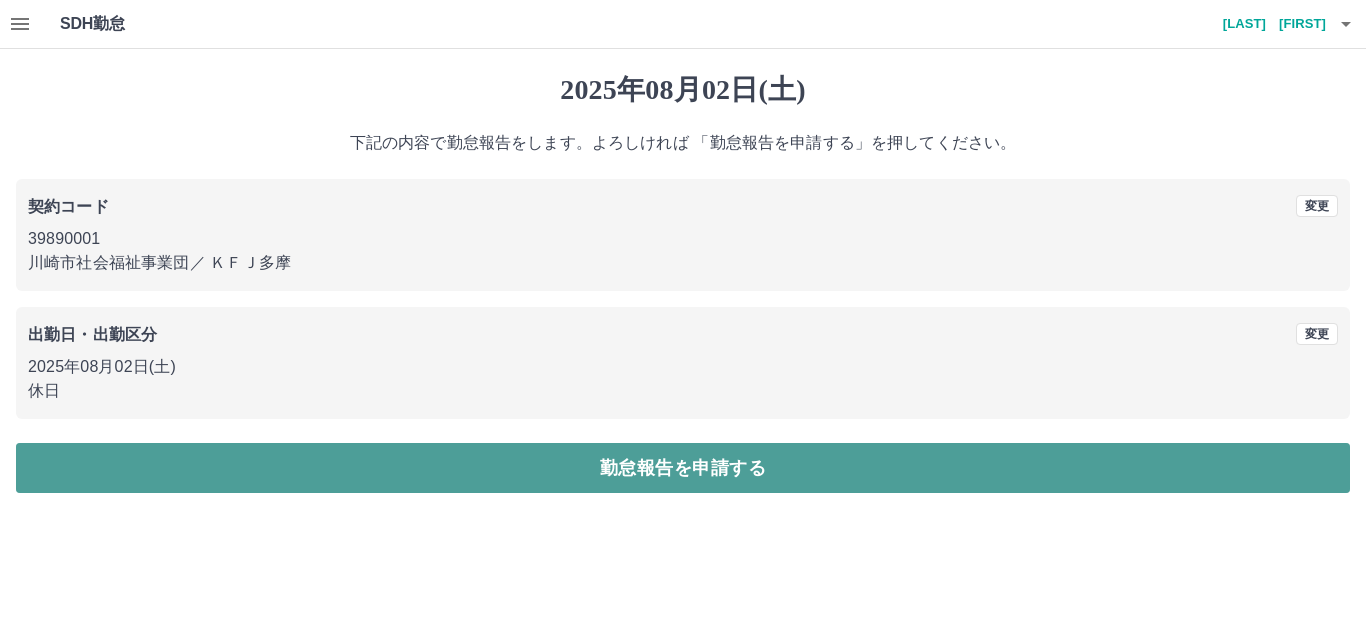click on "勤怠報告を申請する" at bounding box center [683, 468] 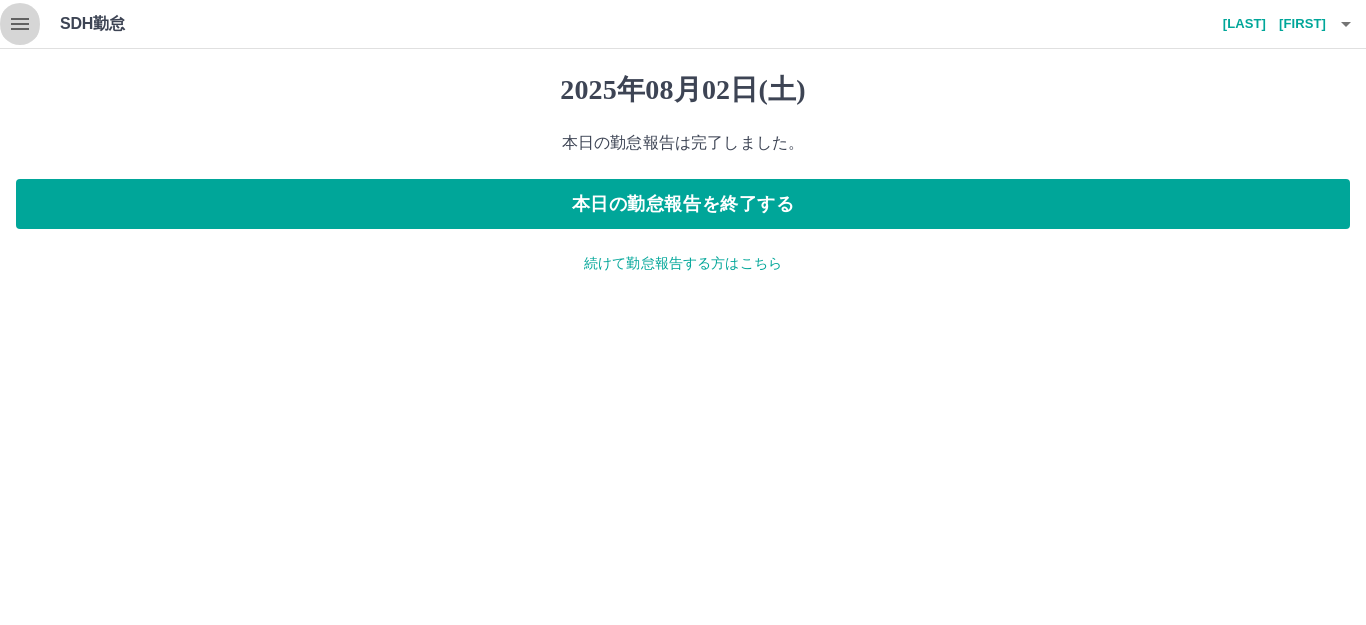 click 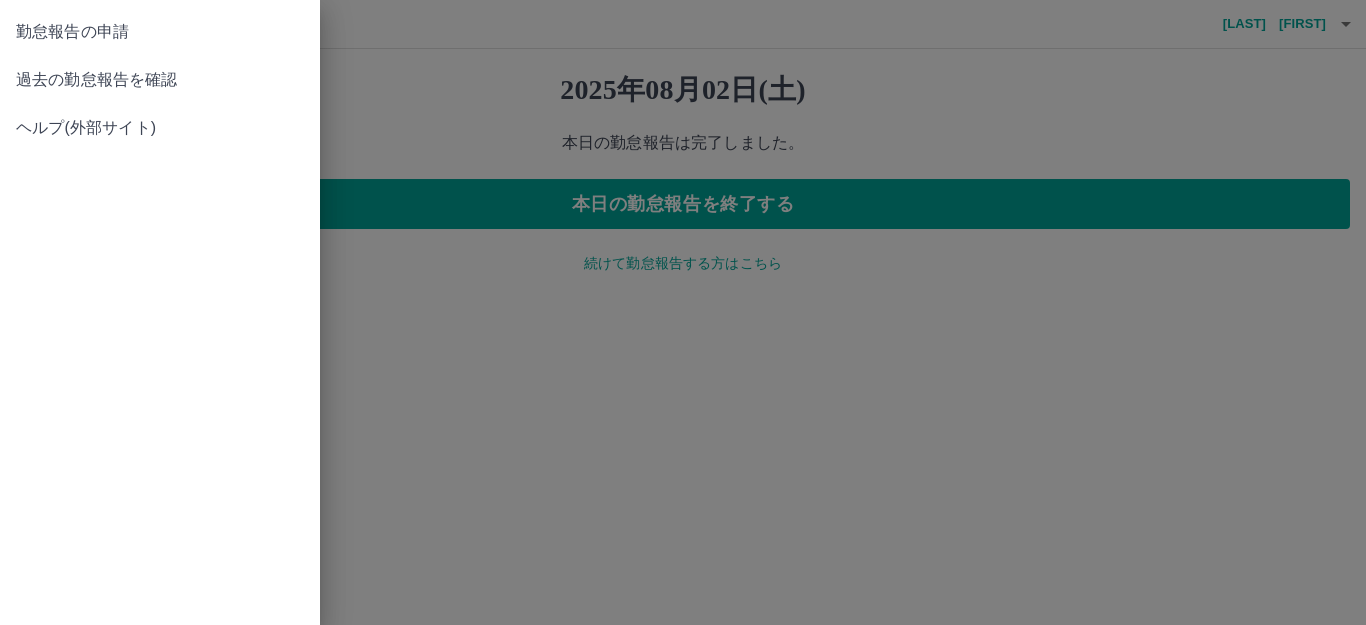 click on "過去の勤怠報告を確認" at bounding box center [160, 80] 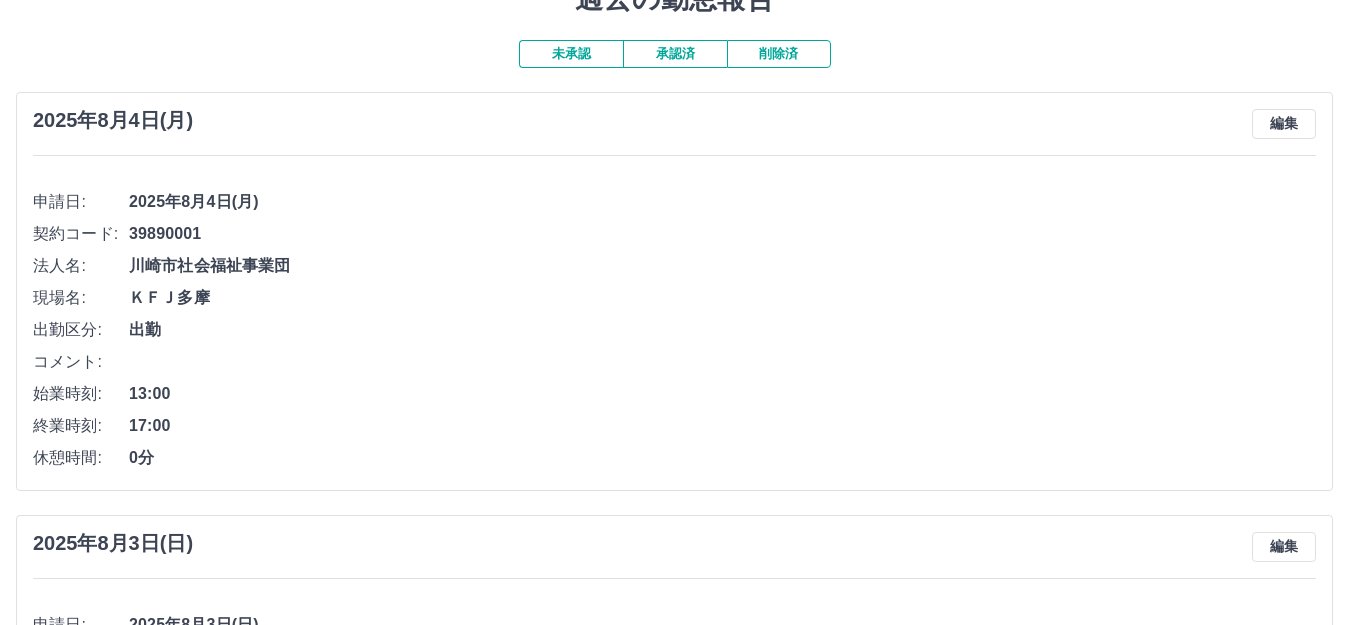 scroll, scrollTop: 0, scrollLeft: 0, axis: both 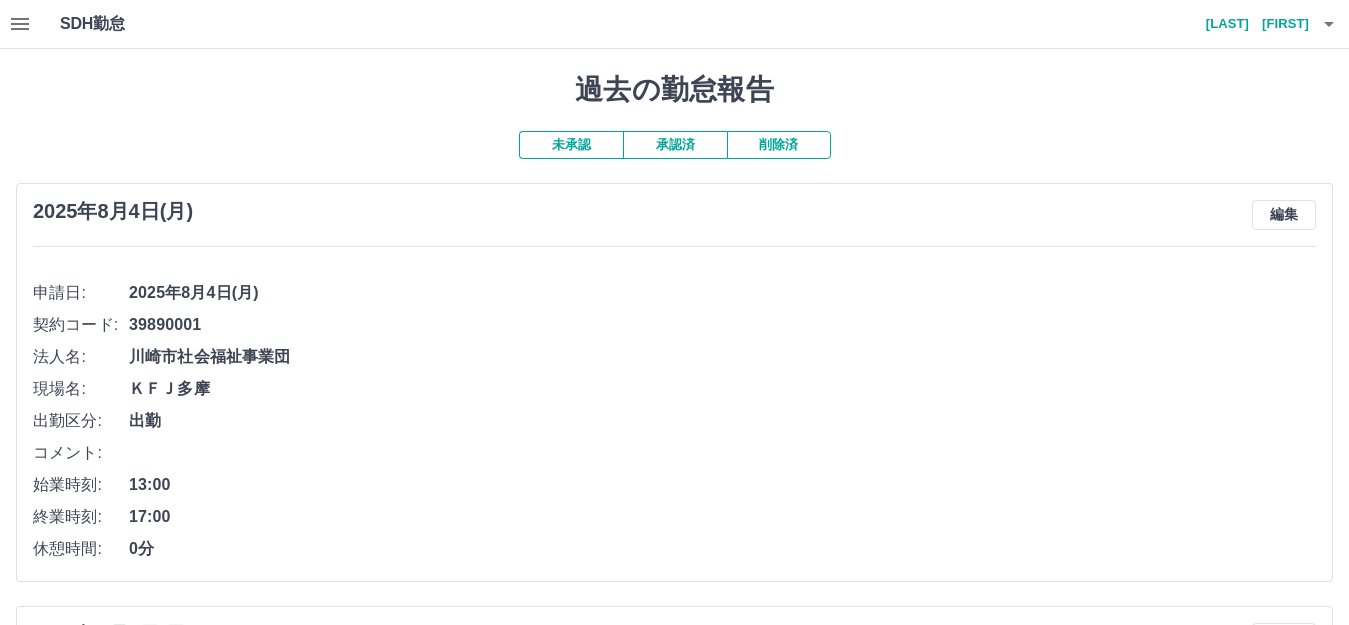 click on "承認済" at bounding box center (675, 145) 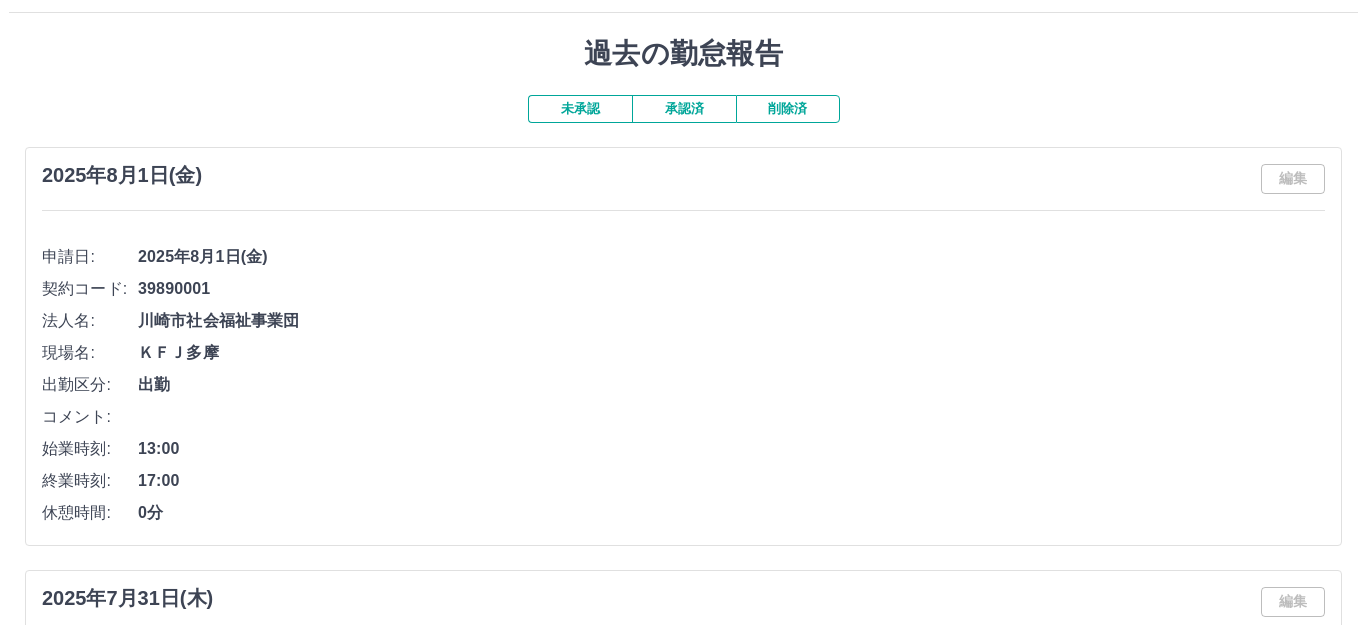 scroll, scrollTop: 0, scrollLeft: 0, axis: both 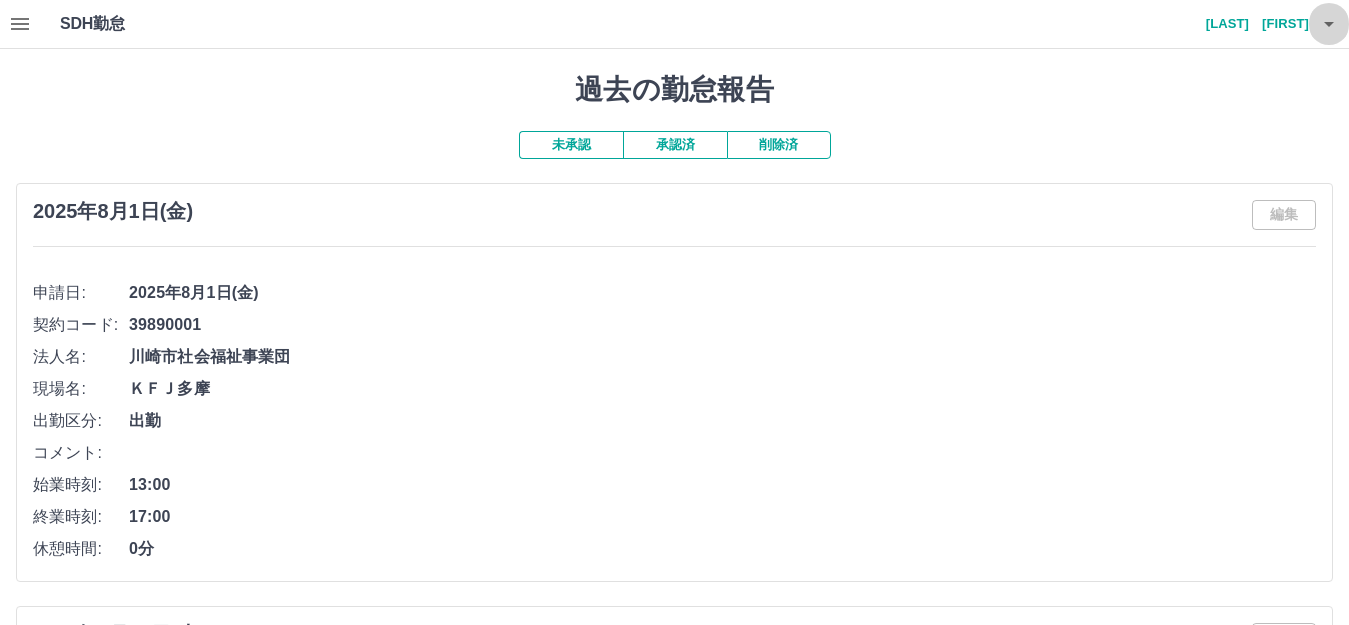 click 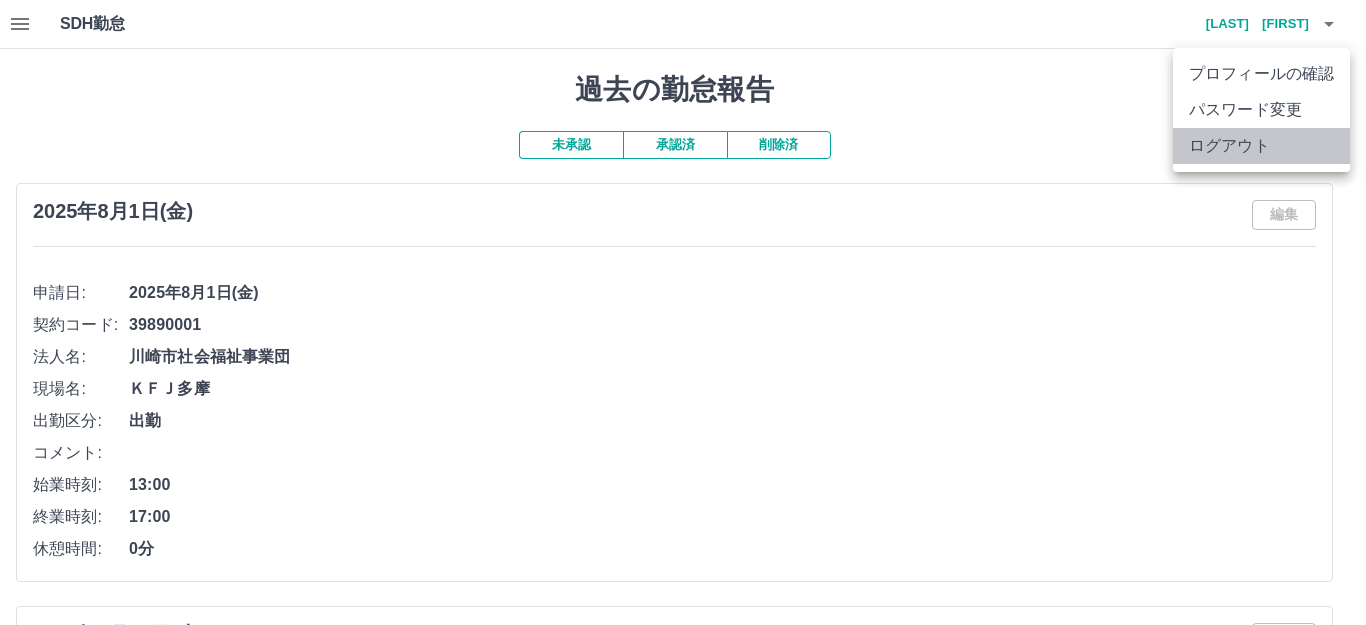click on "ログアウト" at bounding box center (1261, 146) 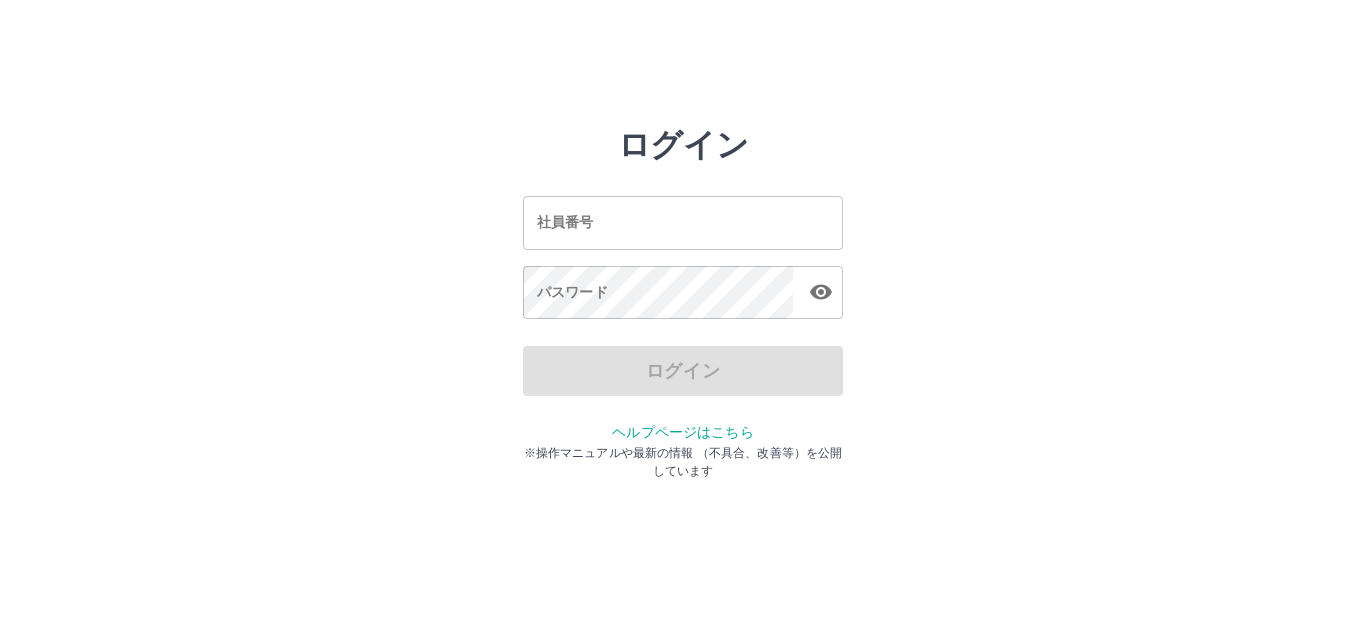scroll, scrollTop: 0, scrollLeft: 0, axis: both 